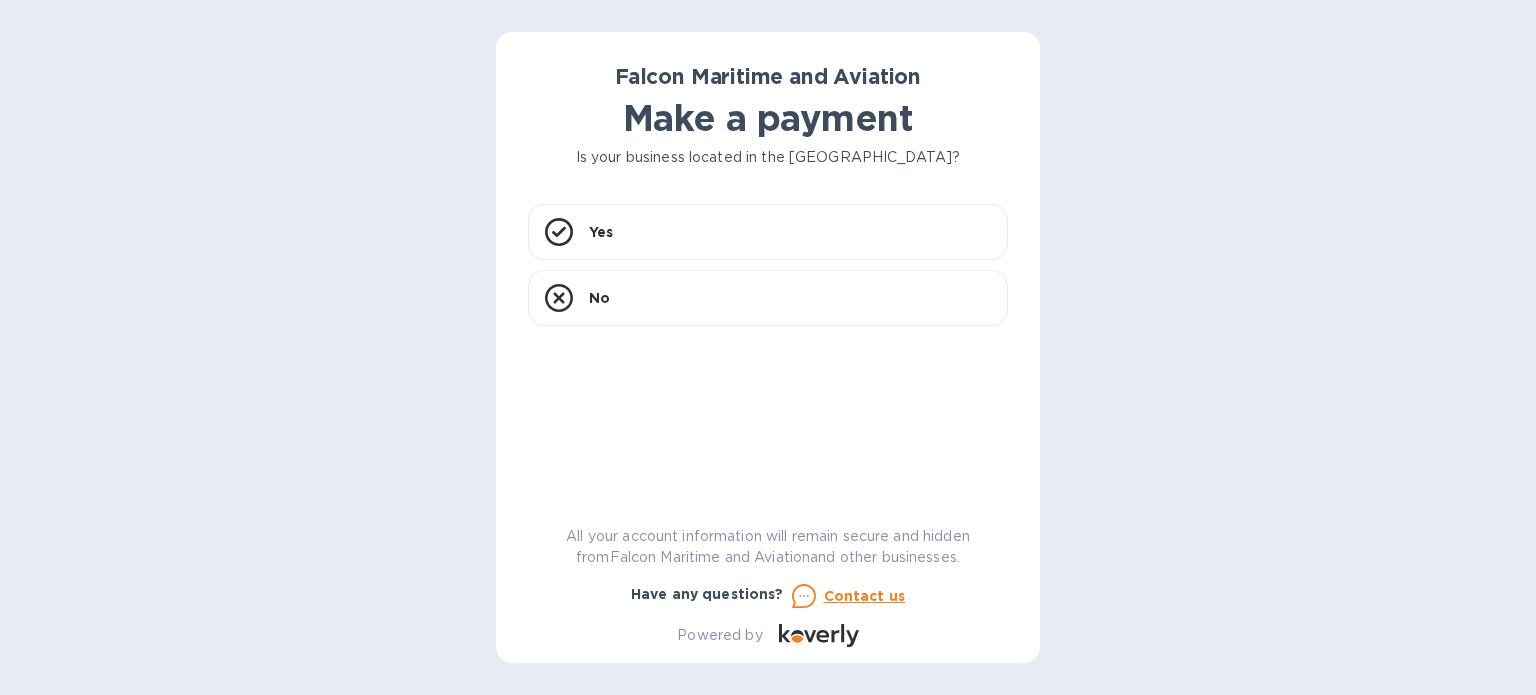 scroll, scrollTop: 0, scrollLeft: 0, axis: both 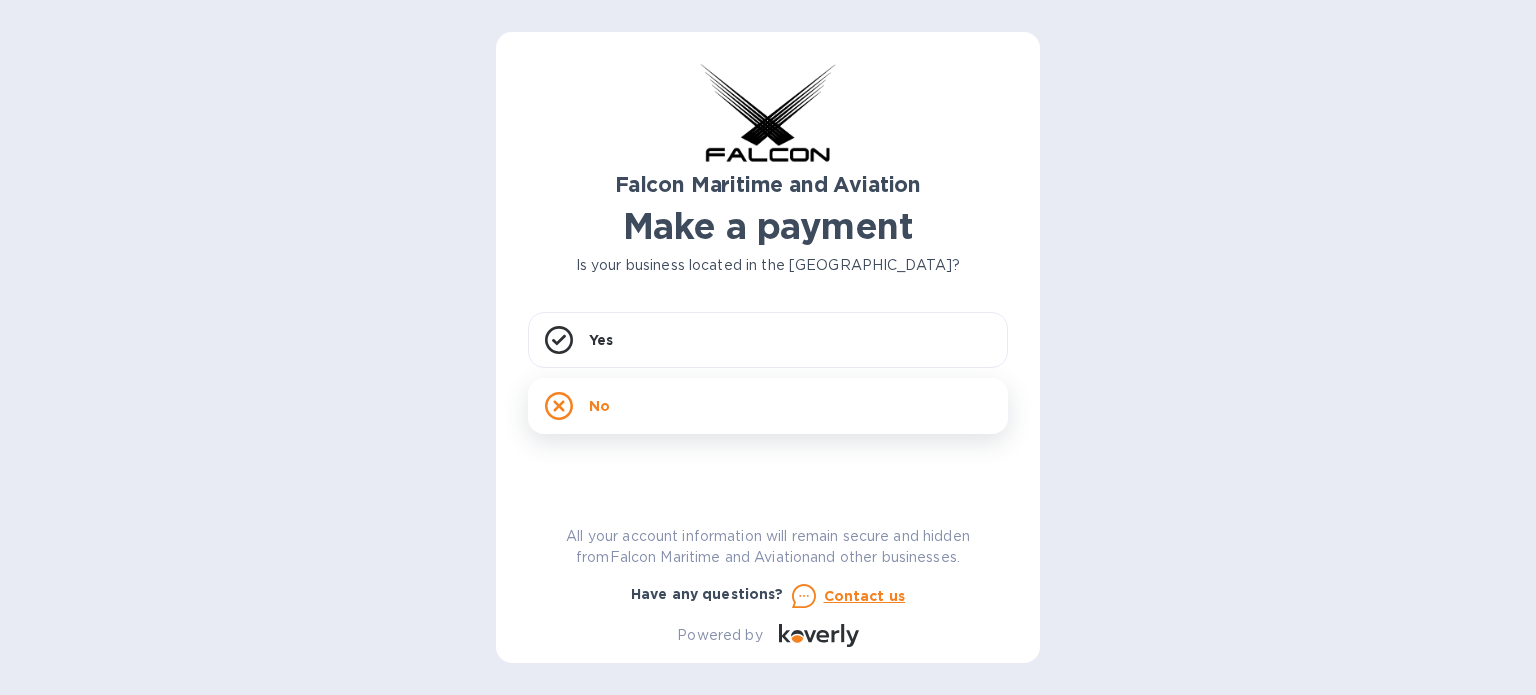 click on "No" at bounding box center (768, 406) 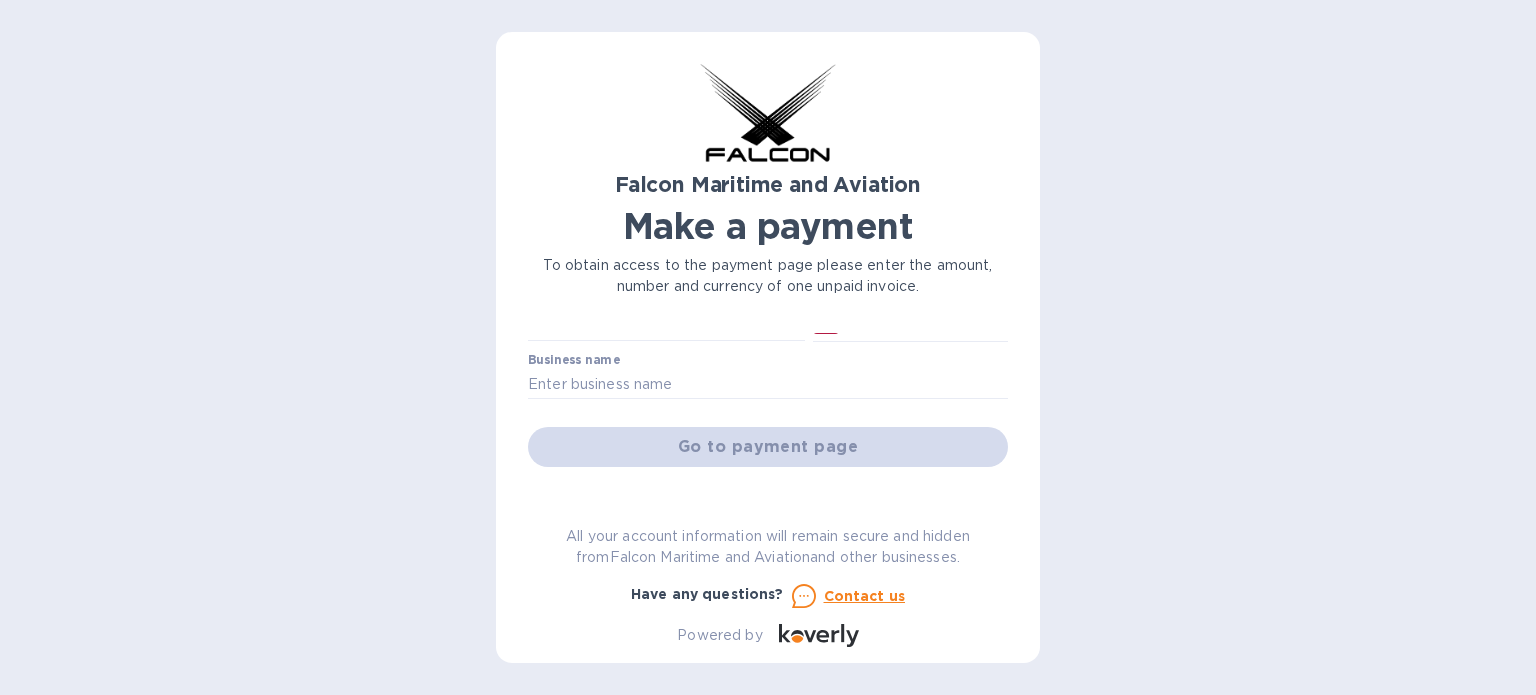 scroll, scrollTop: 0, scrollLeft: 0, axis: both 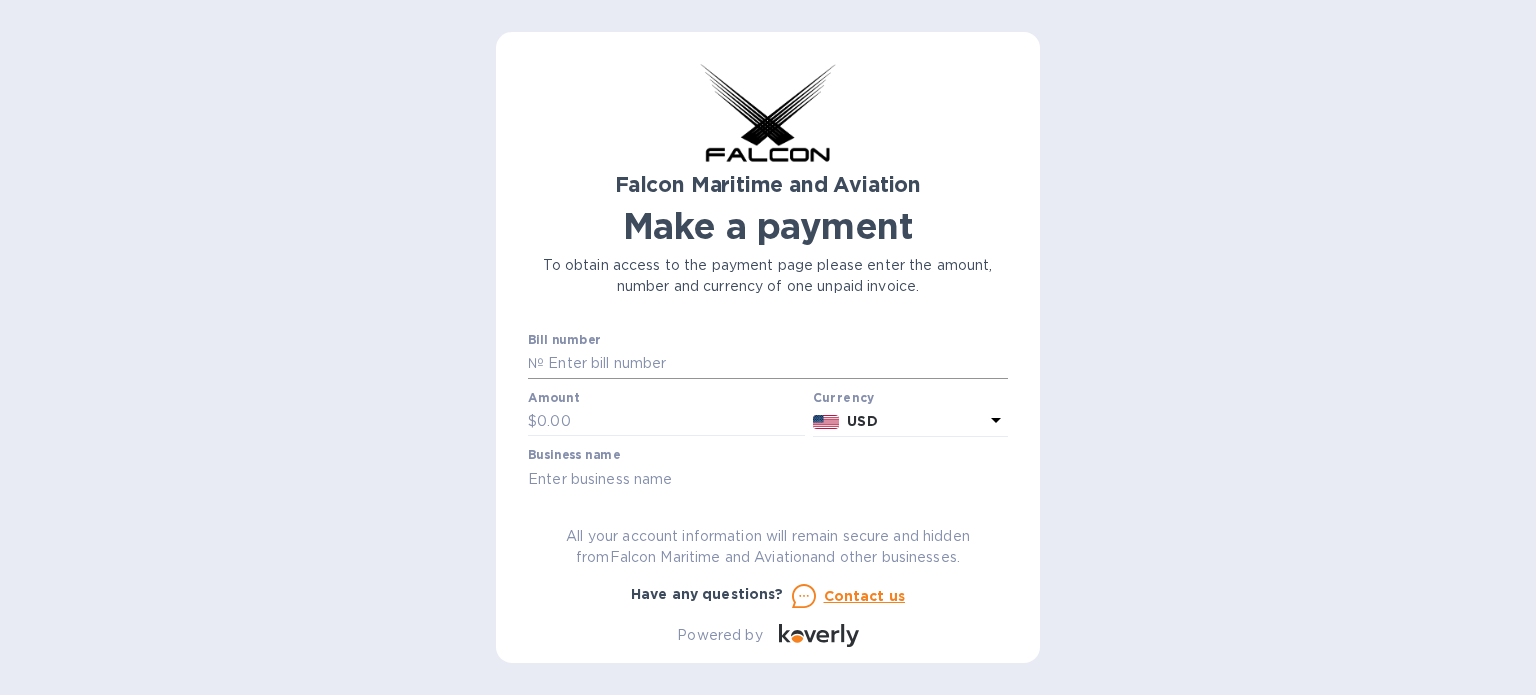 click at bounding box center [776, 364] 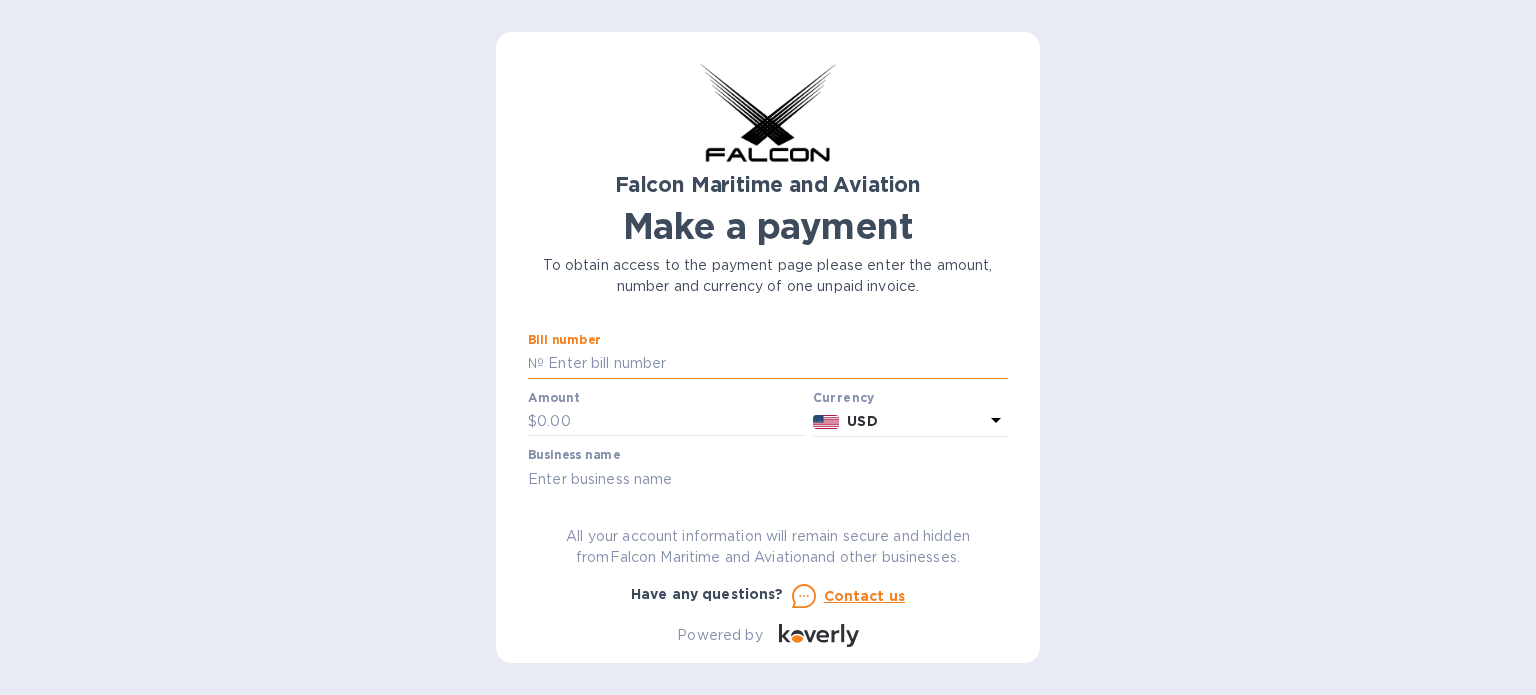 click at bounding box center [776, 364] 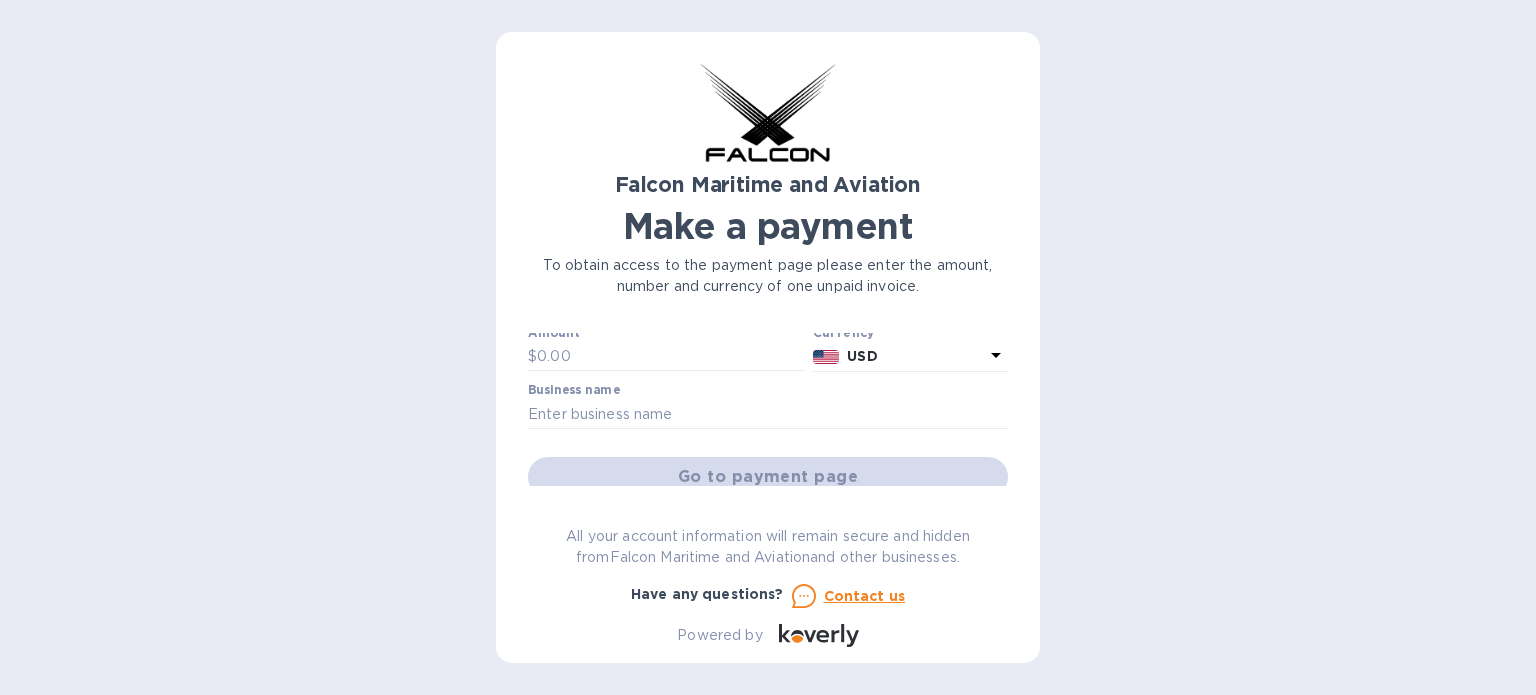 scroll, scrollTop: 0, scrollLeft: 0, axis: both 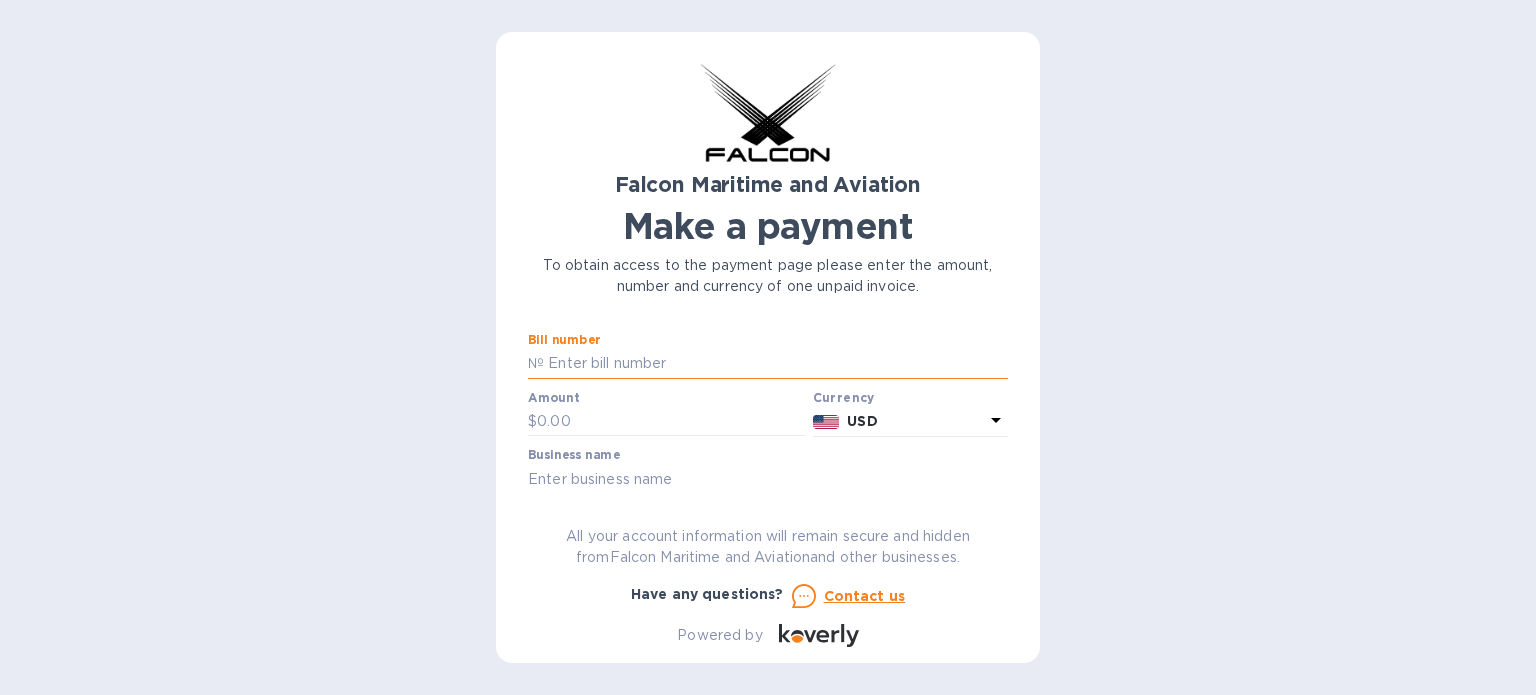 click at bounding box center (776, 364) 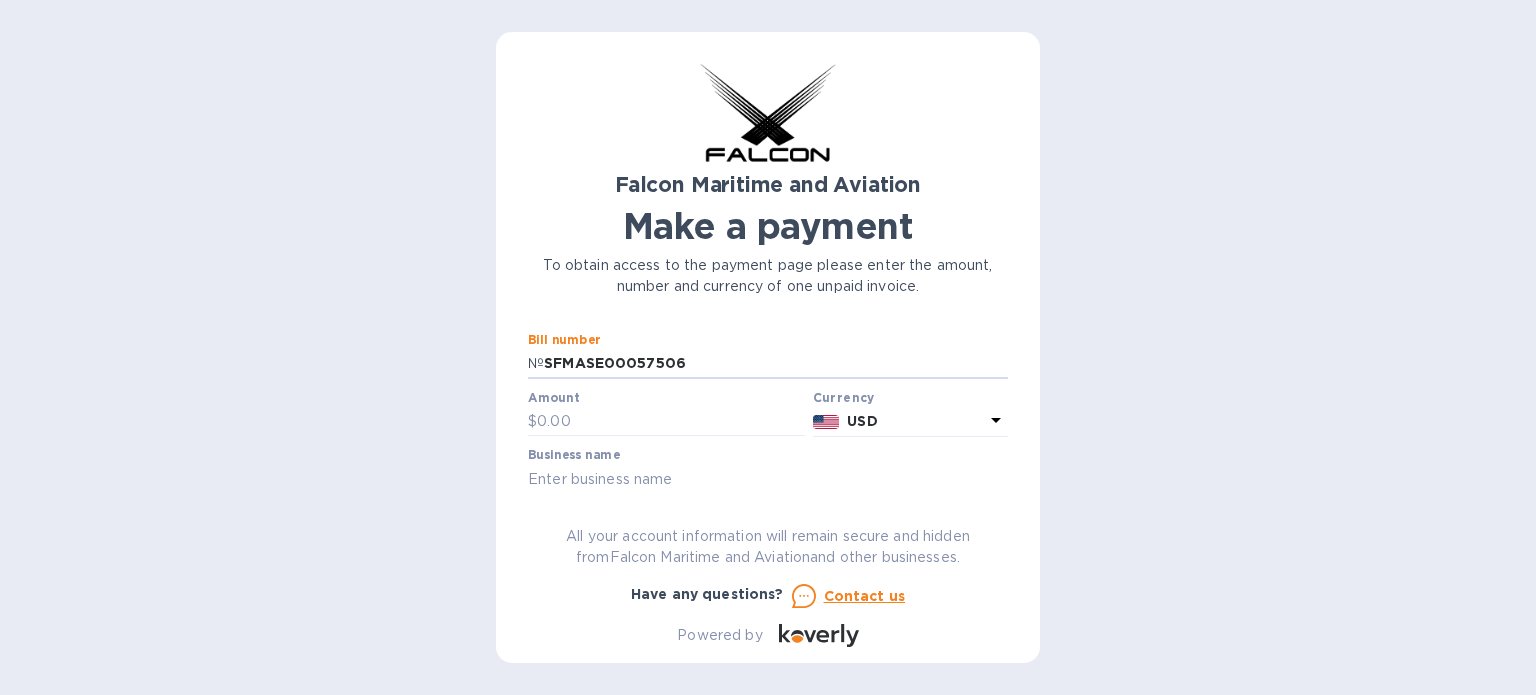 type on "SFMASE00057506" 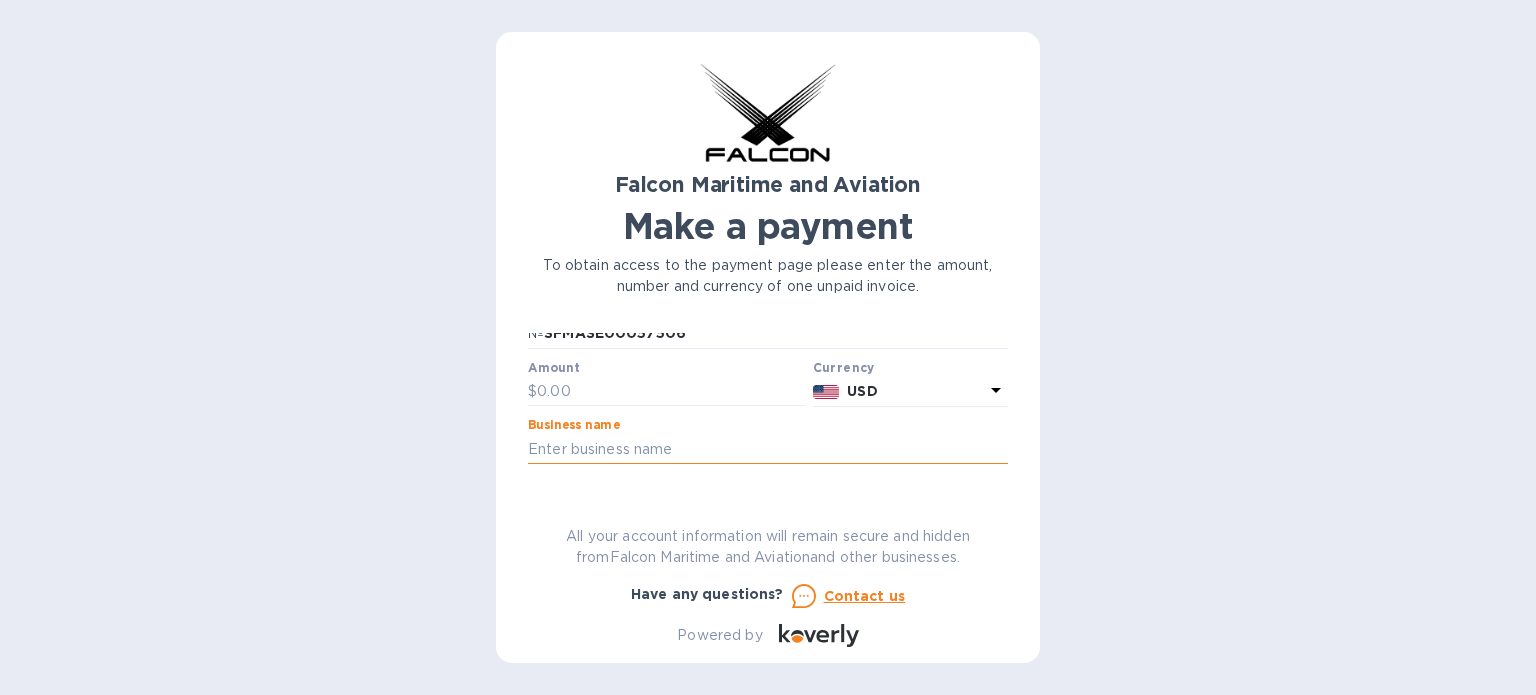 scroll, scrollTop: 0, scrollLeft: 0, axis: both 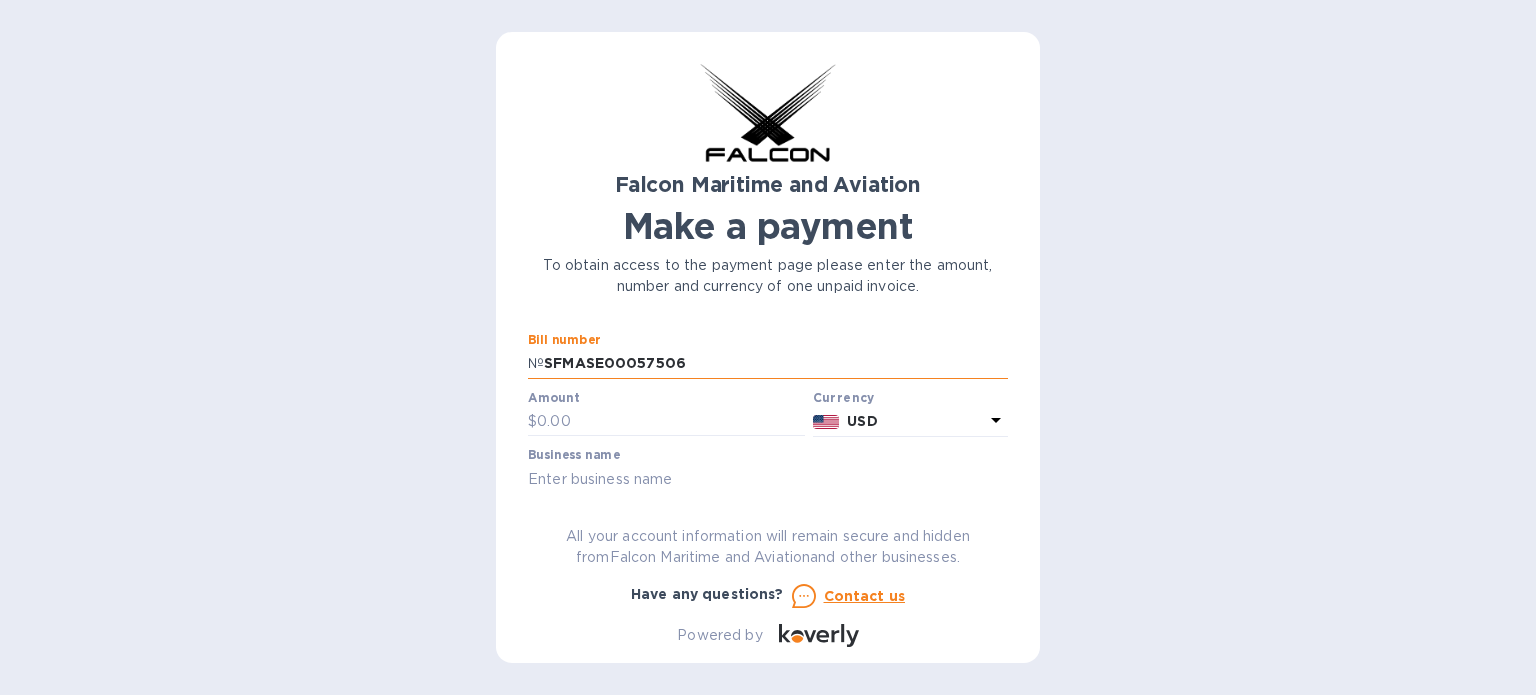 drag, startPoint x: 683, startPoint y: 363, endPoint x: 541, endPoint y: 367, distance: 142.05632 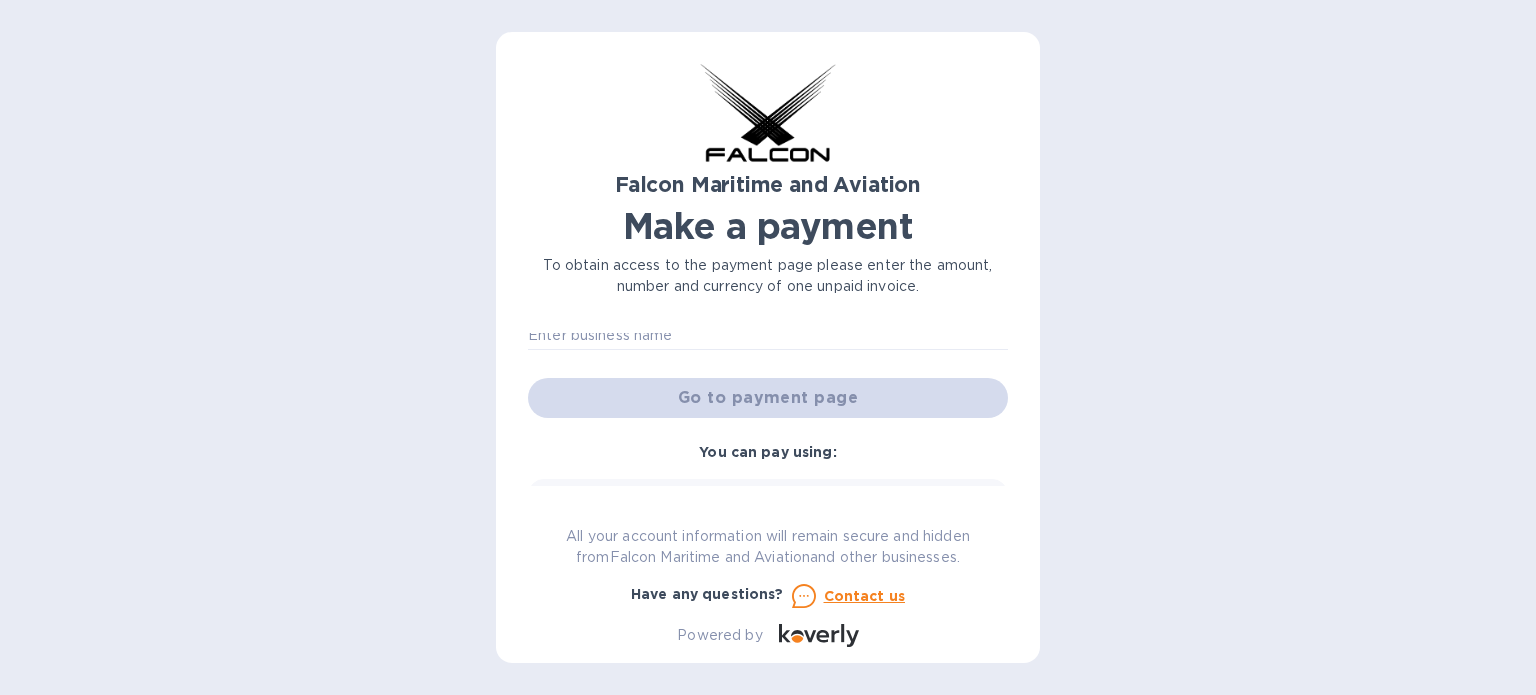 scroll, scrollTop: 100, scrollLeft: 0, axis: vertical 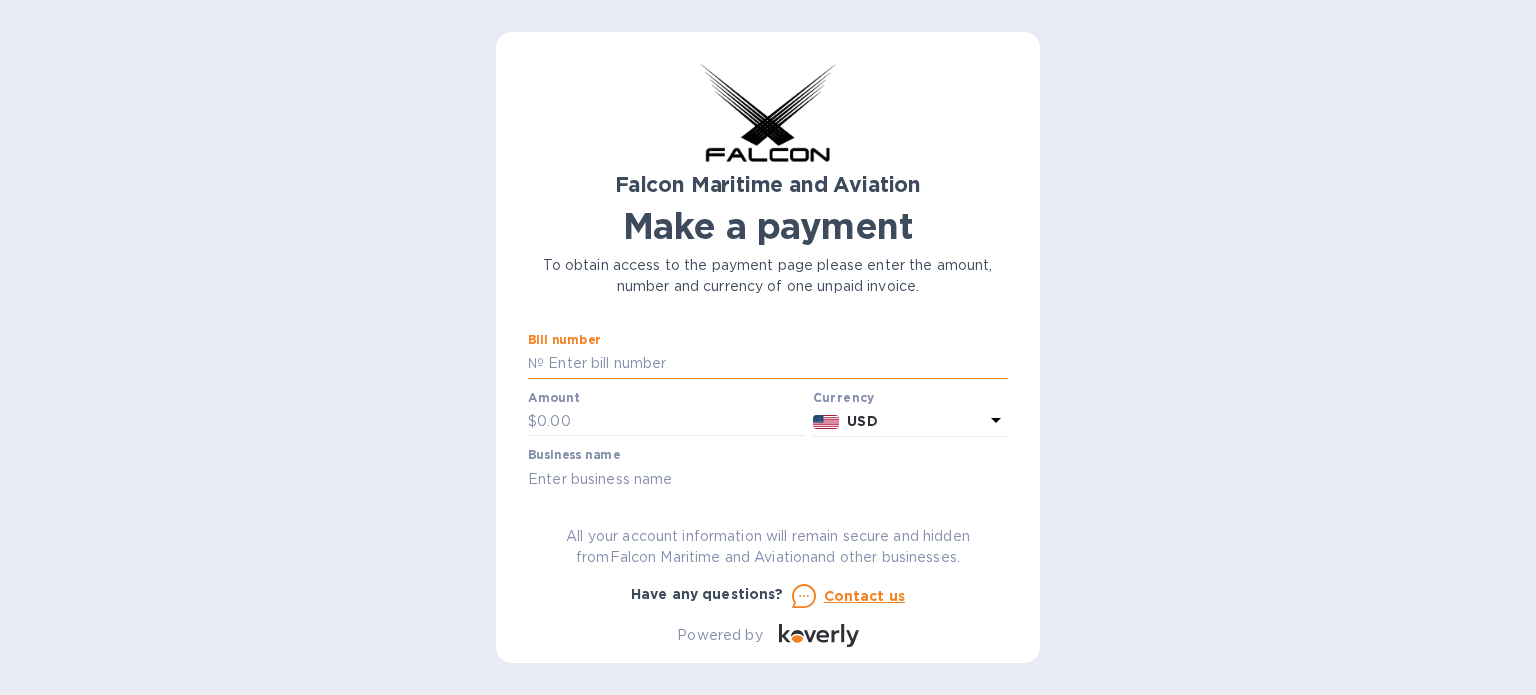 click at bounding box center (776, 364) 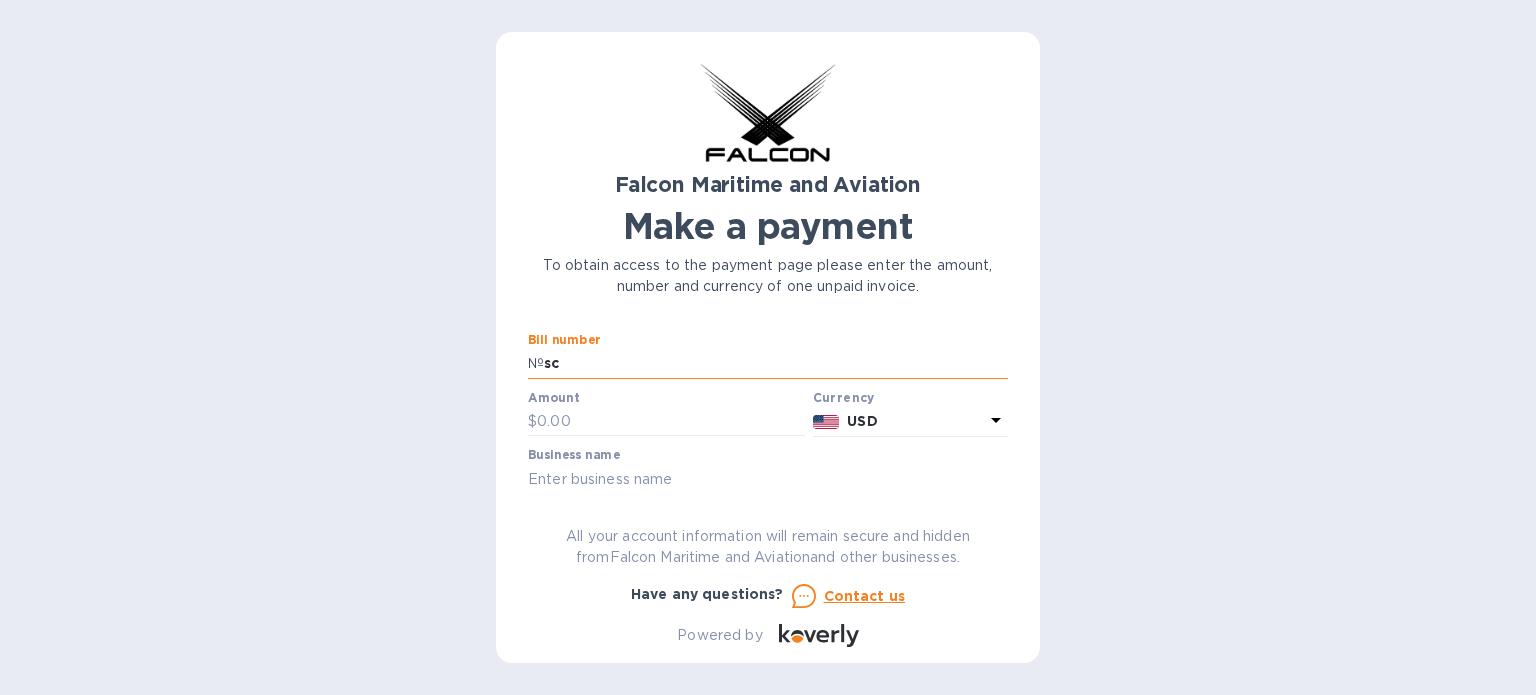 type on "s" 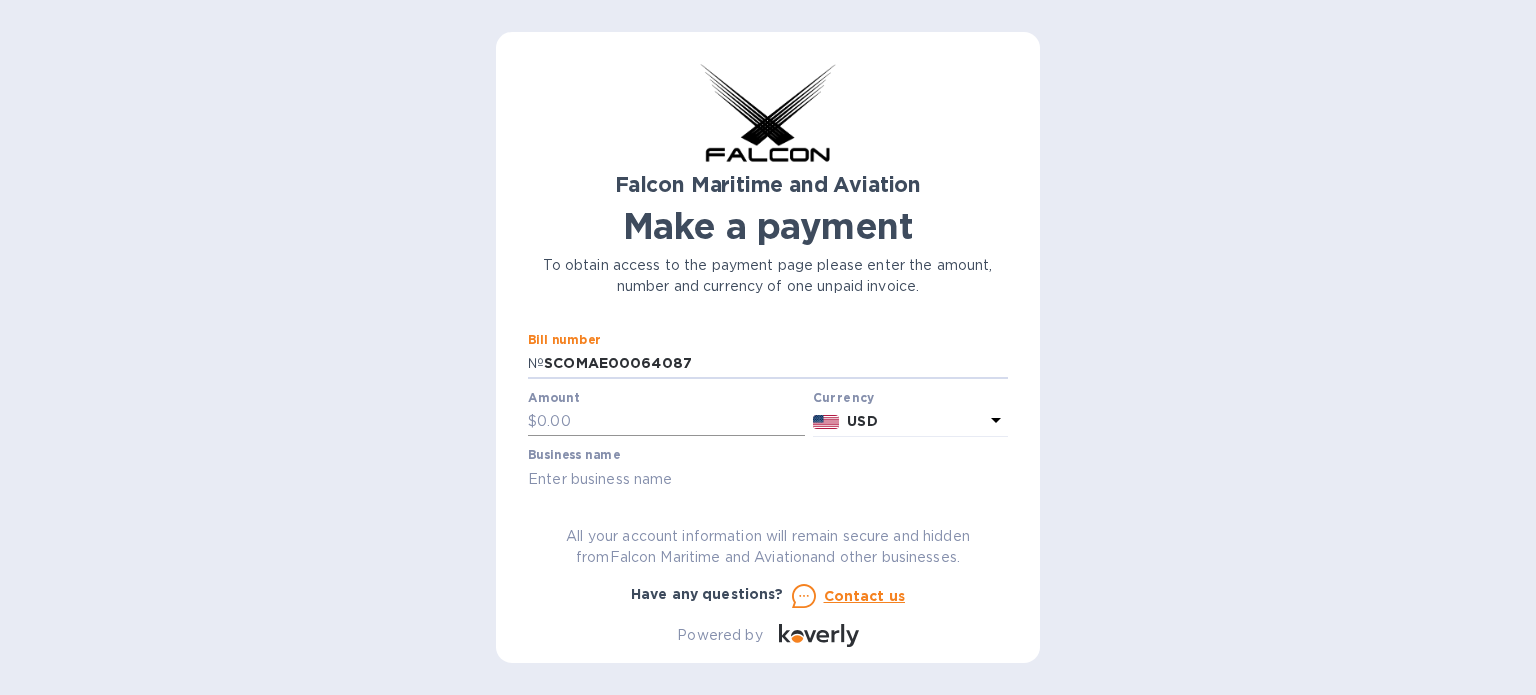 type on "SCOMAE00064087" 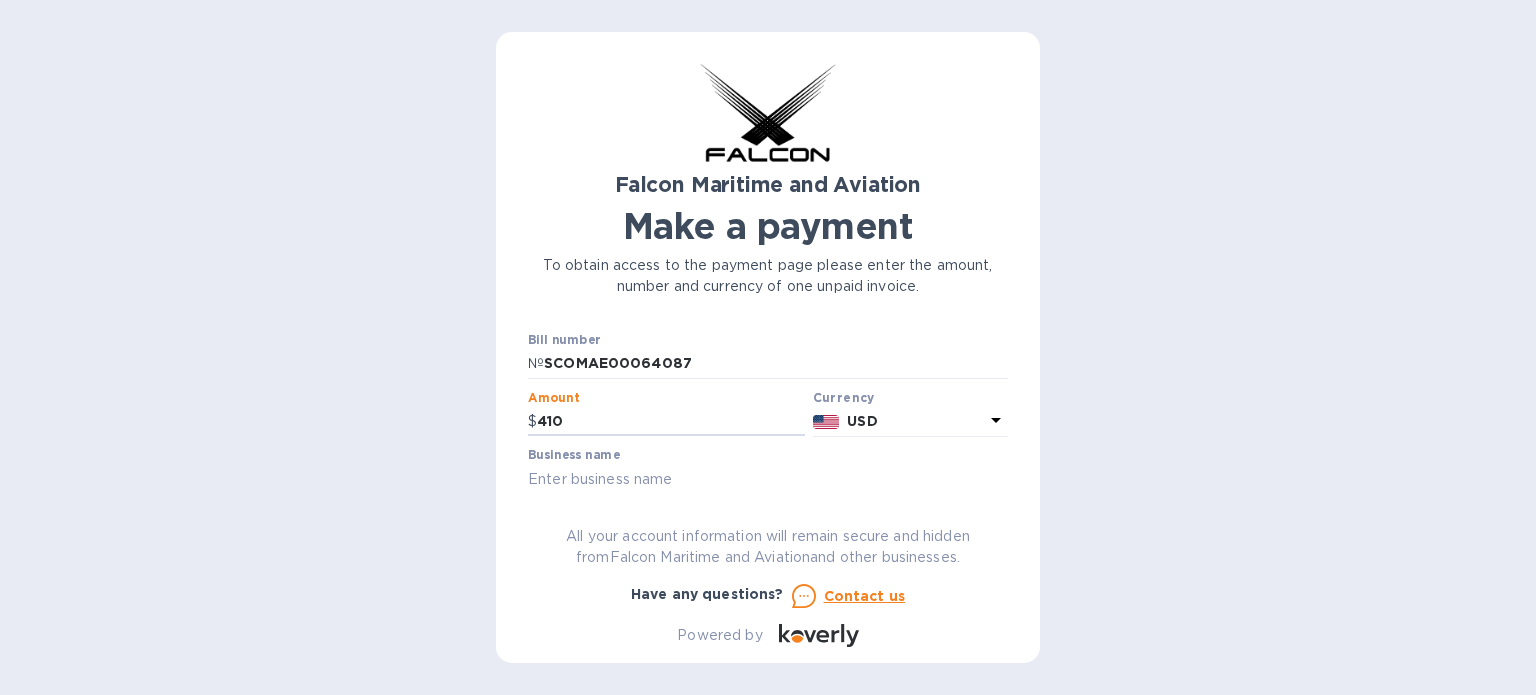 type on "410" 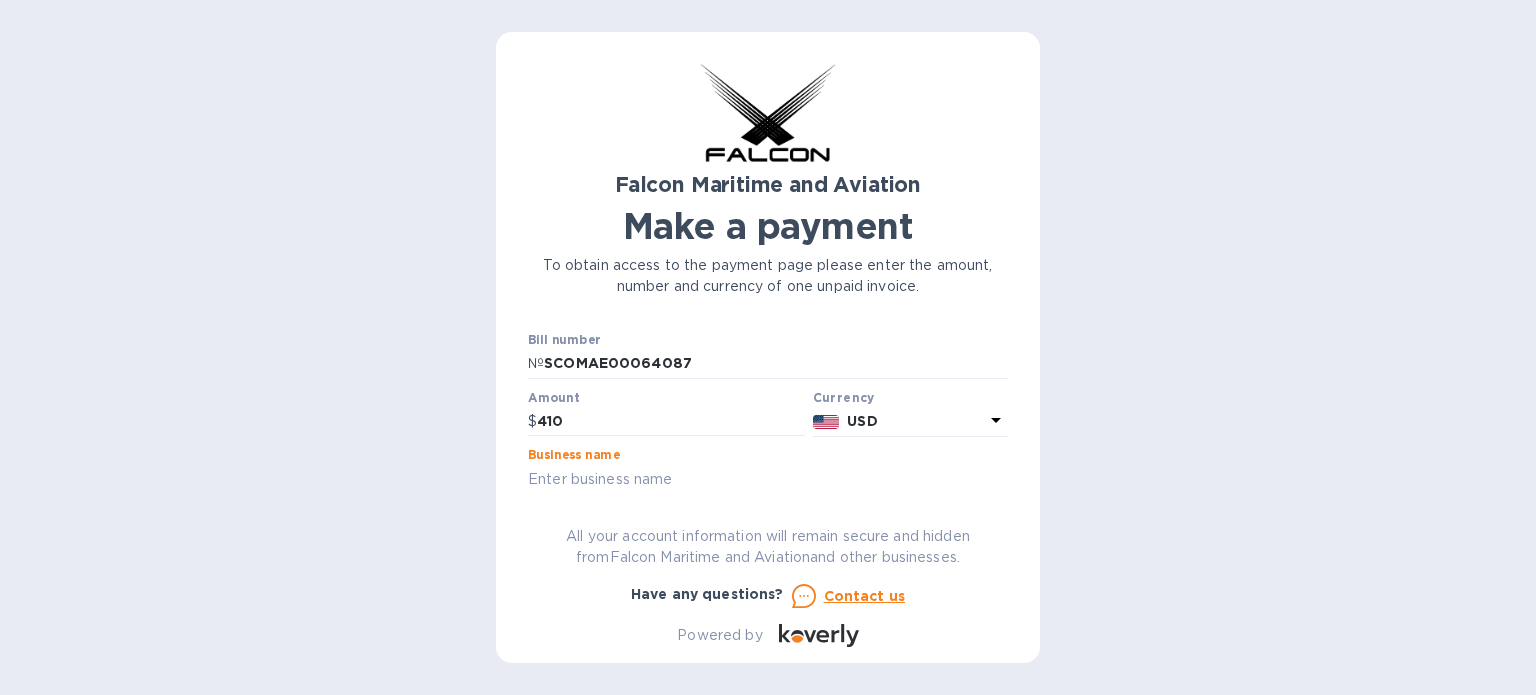 click at bounding box center [768, 479] 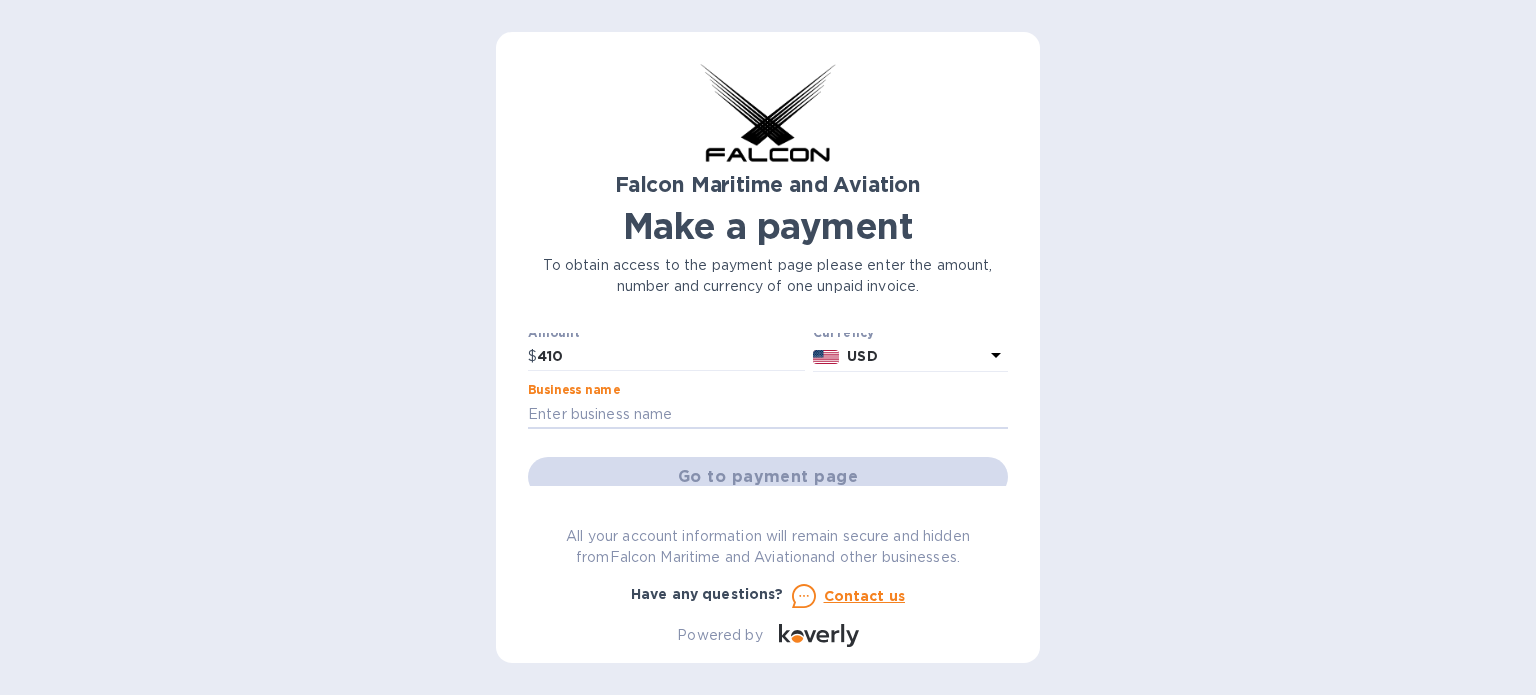scroll, scrollTop: 100, scrollLeft: 0, axis: vertical 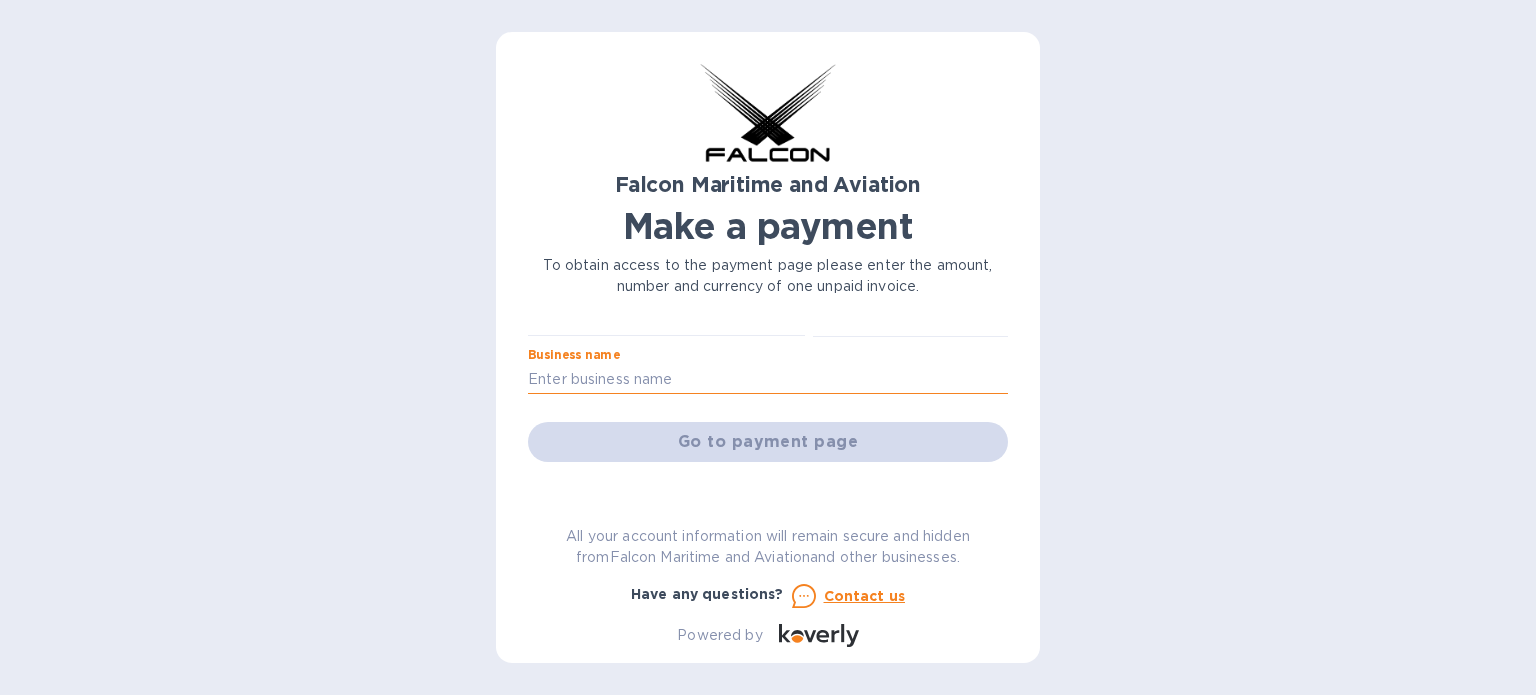 click at bounding box center [768, 379] 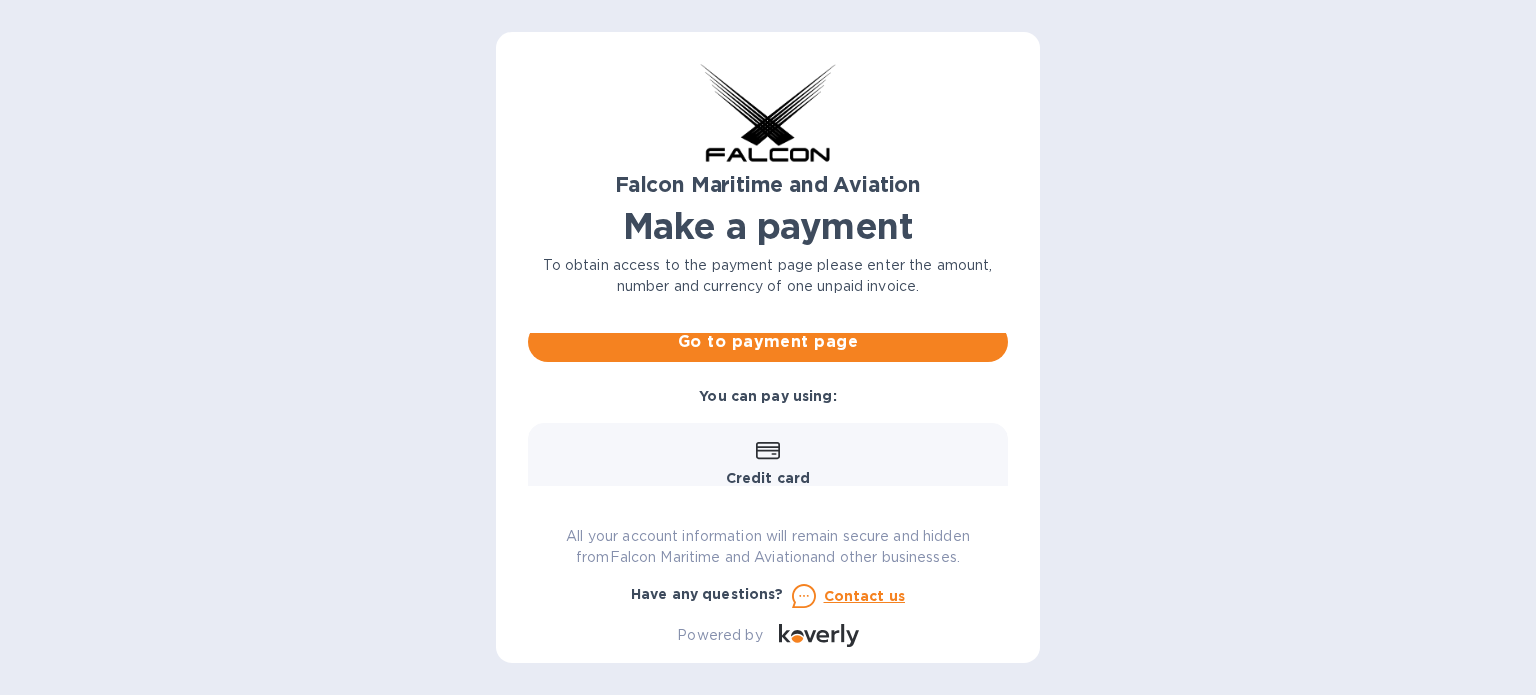 scroll, scrollTop: 0, scrollLeft: 0, axis: both 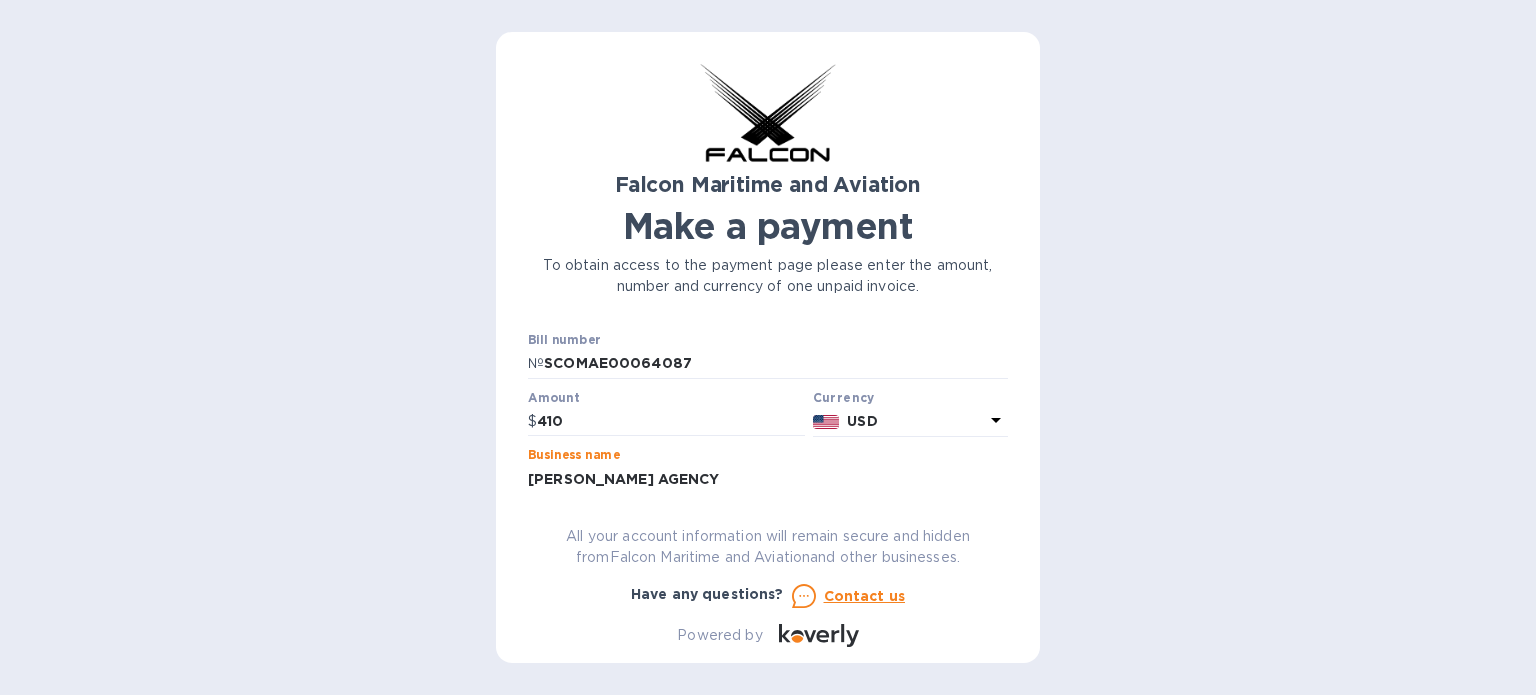 type on "[PERSON_NAME] AGENCY" 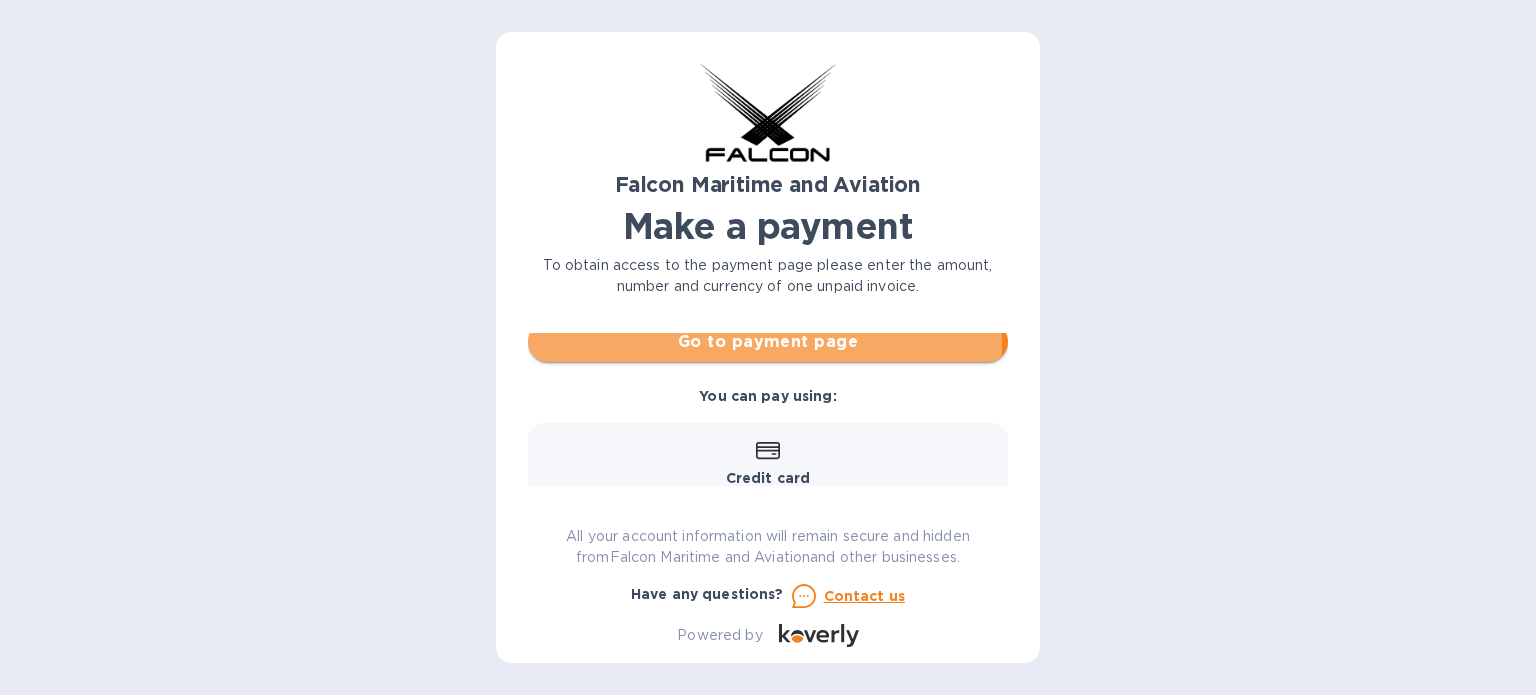 click on "Go to payment page" at bounding box center [768, 342] 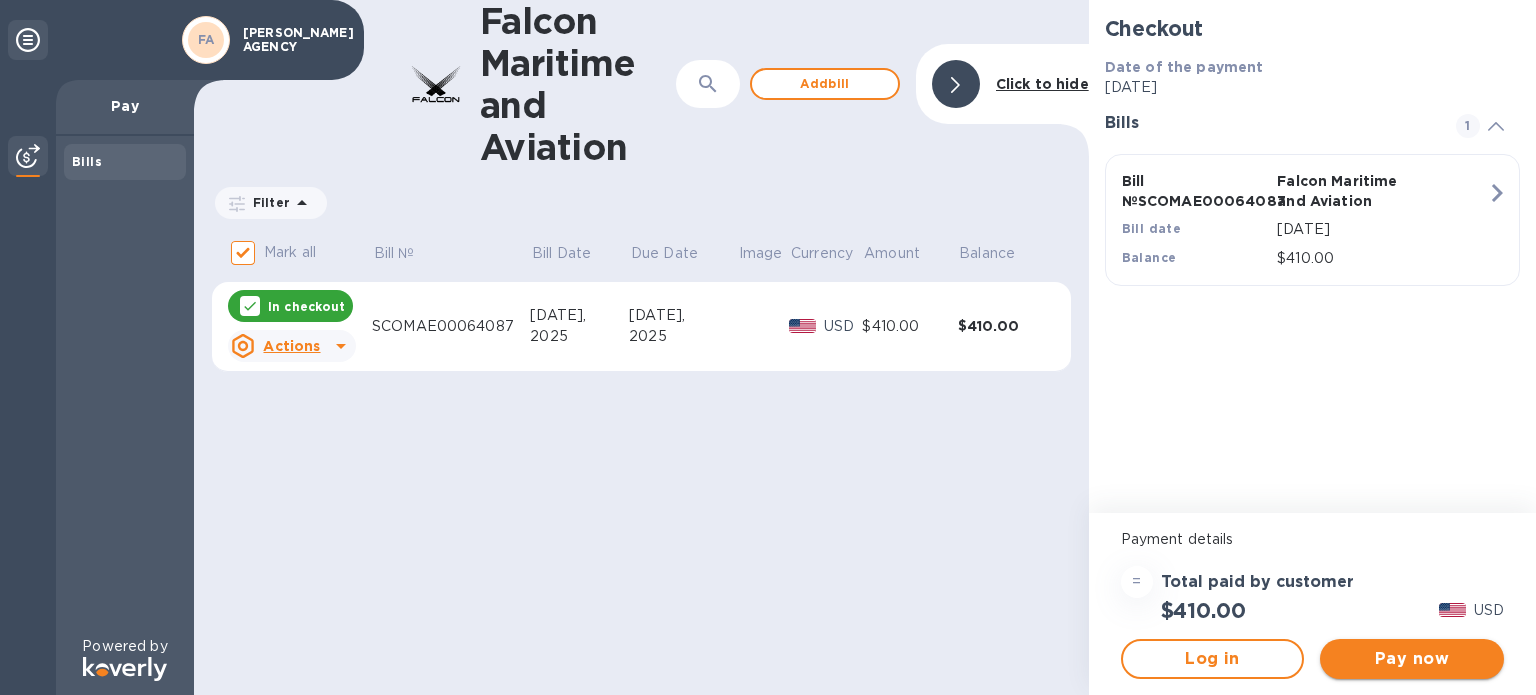 click on "Pay now" at bounding box center [1412, 659] 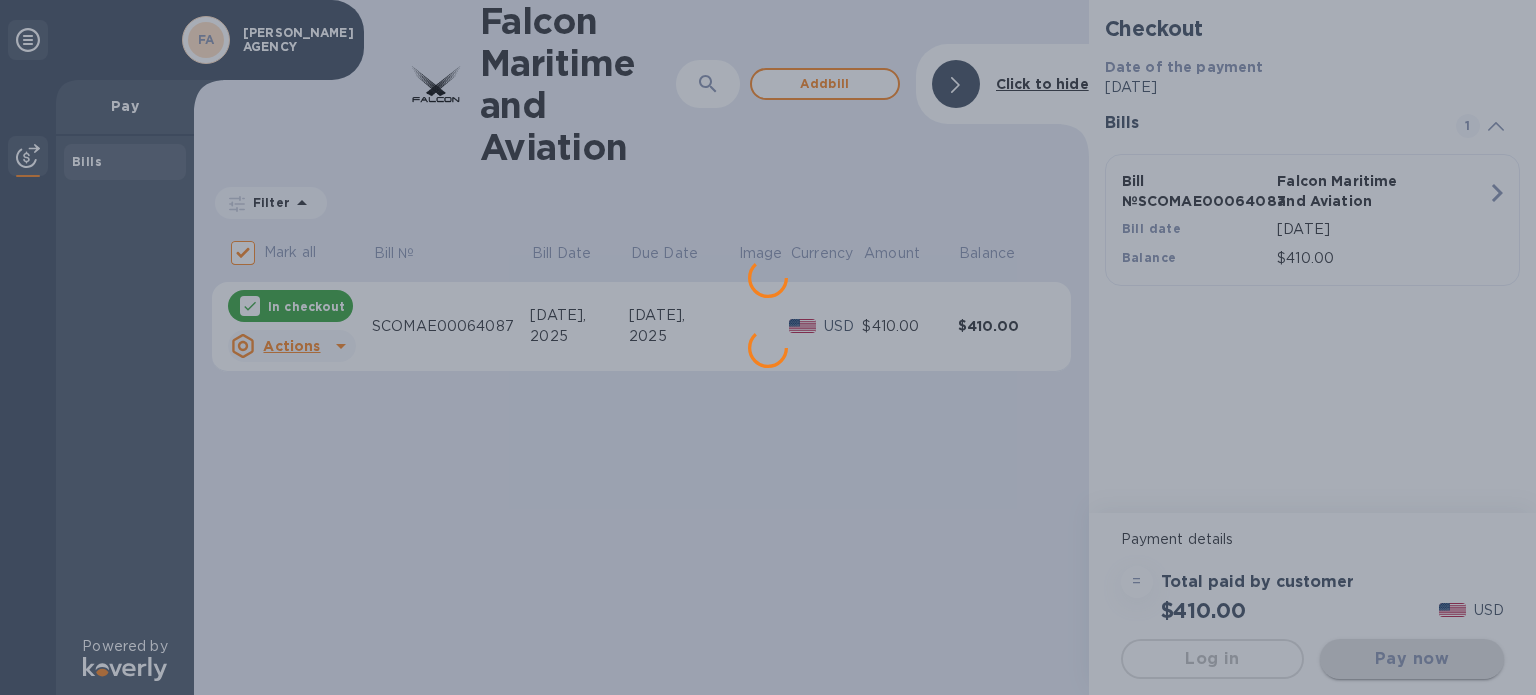 scroll, scrollTop: 0, scrollLeft: 0, axis: both 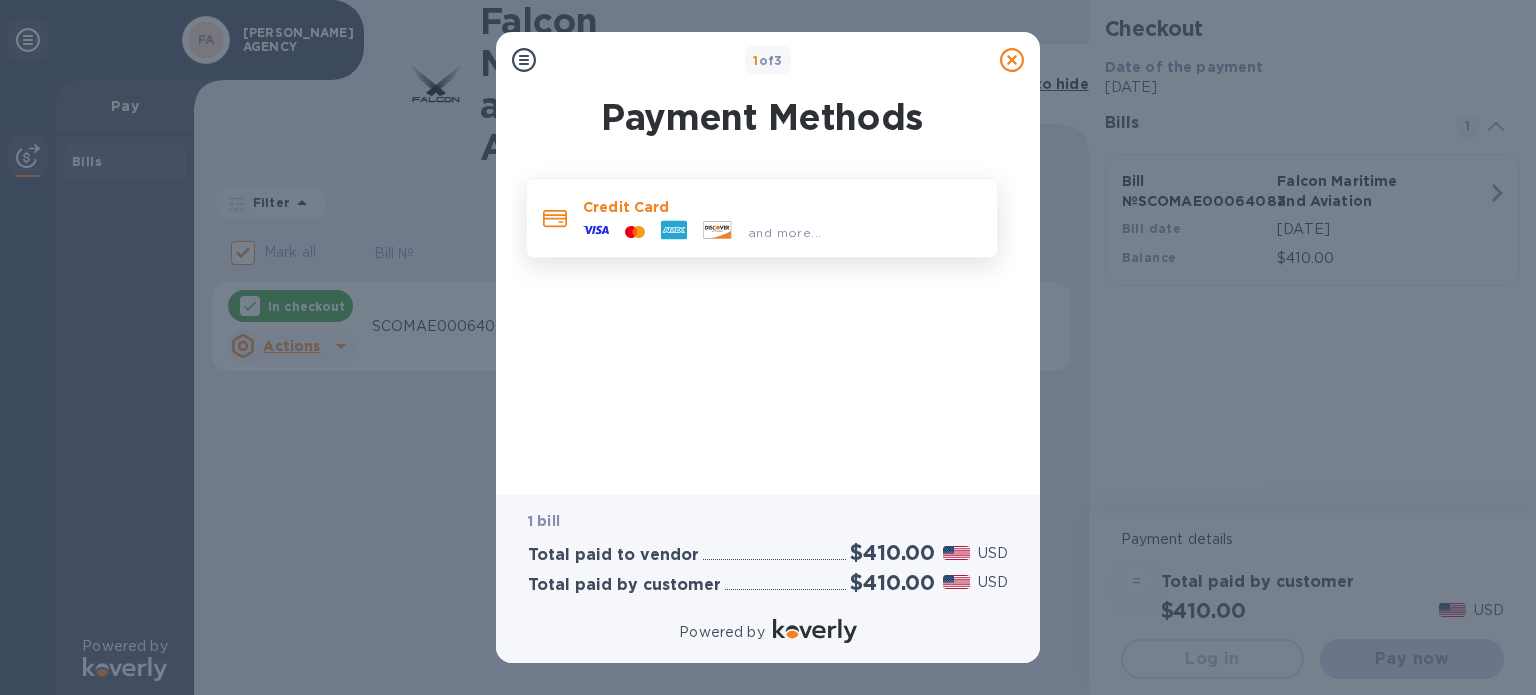 click on "Credit Card" at bounding box center (782, 207) 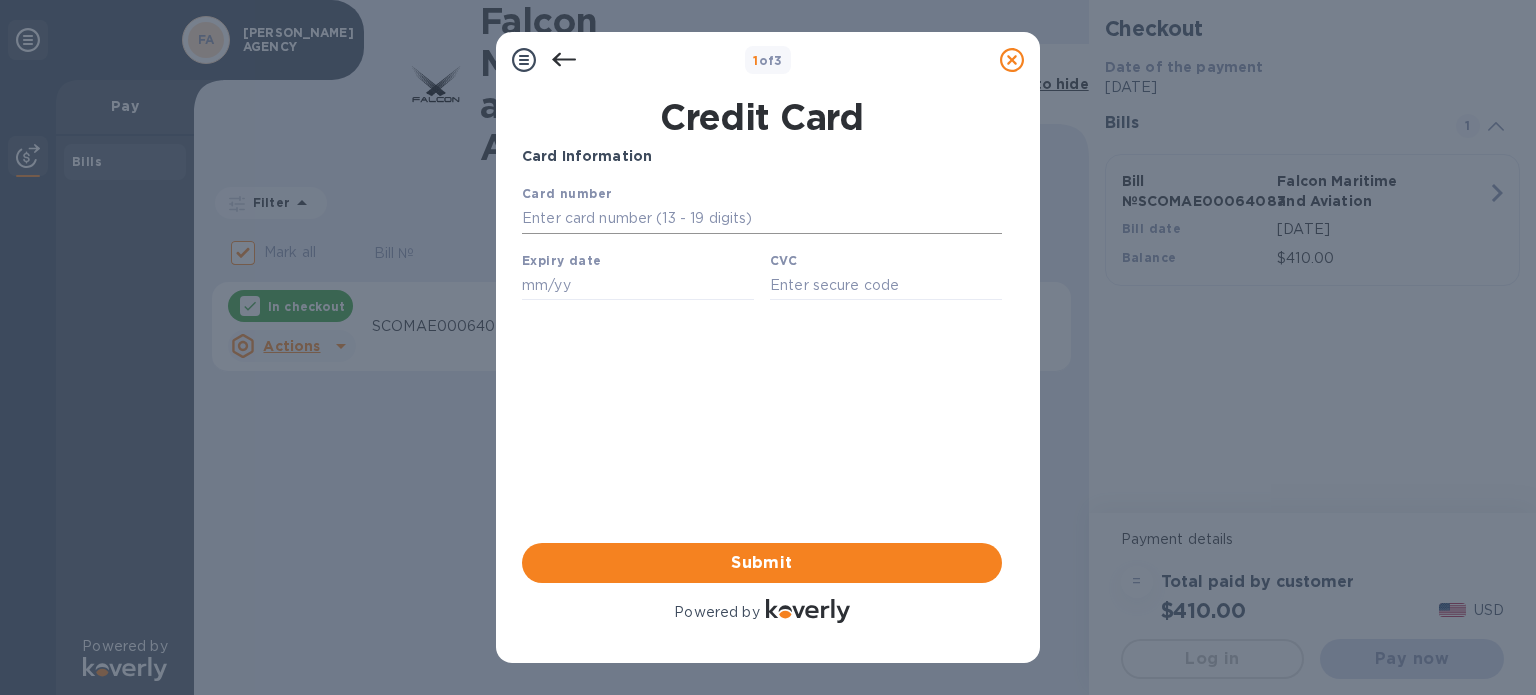 scroll, scrollTop: 0, scrollLeft: 0, axis: both 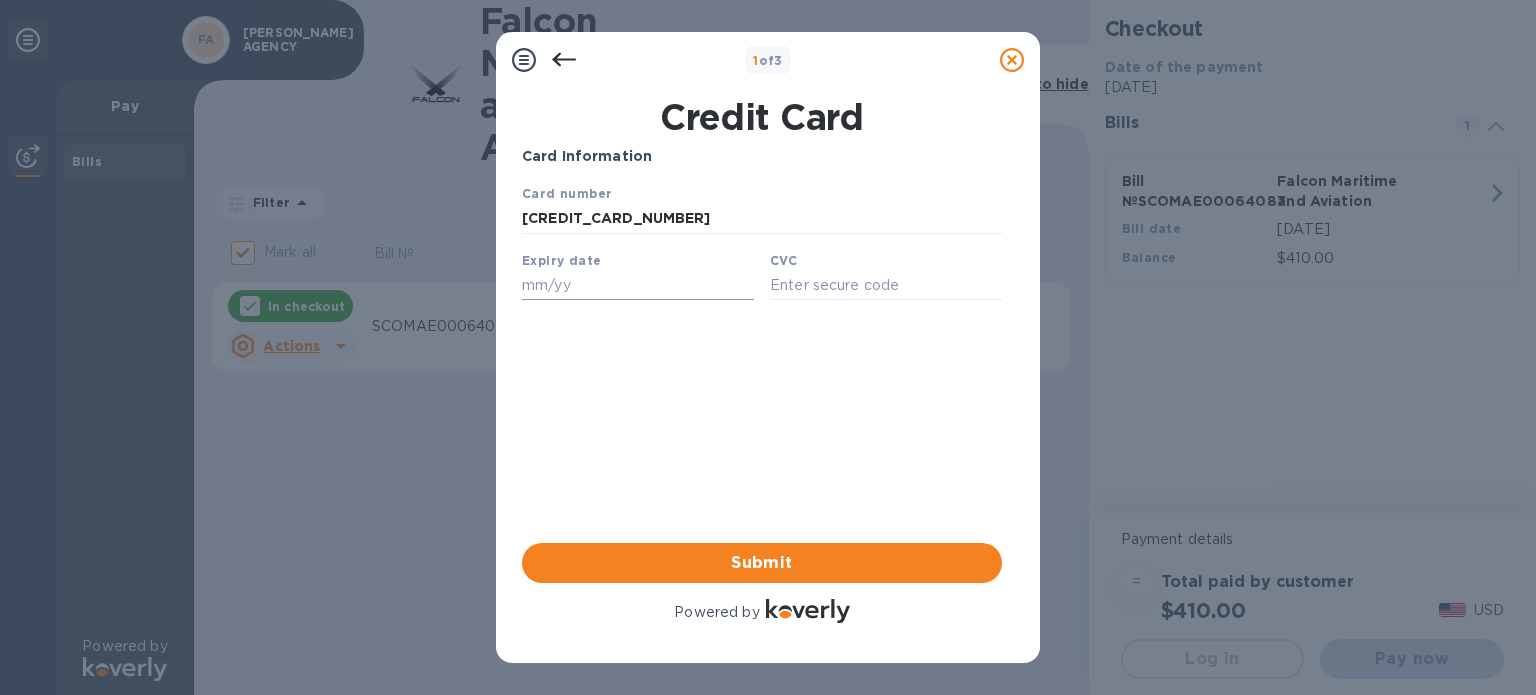 type on "[CREDIT_CARD_NUMBER]" 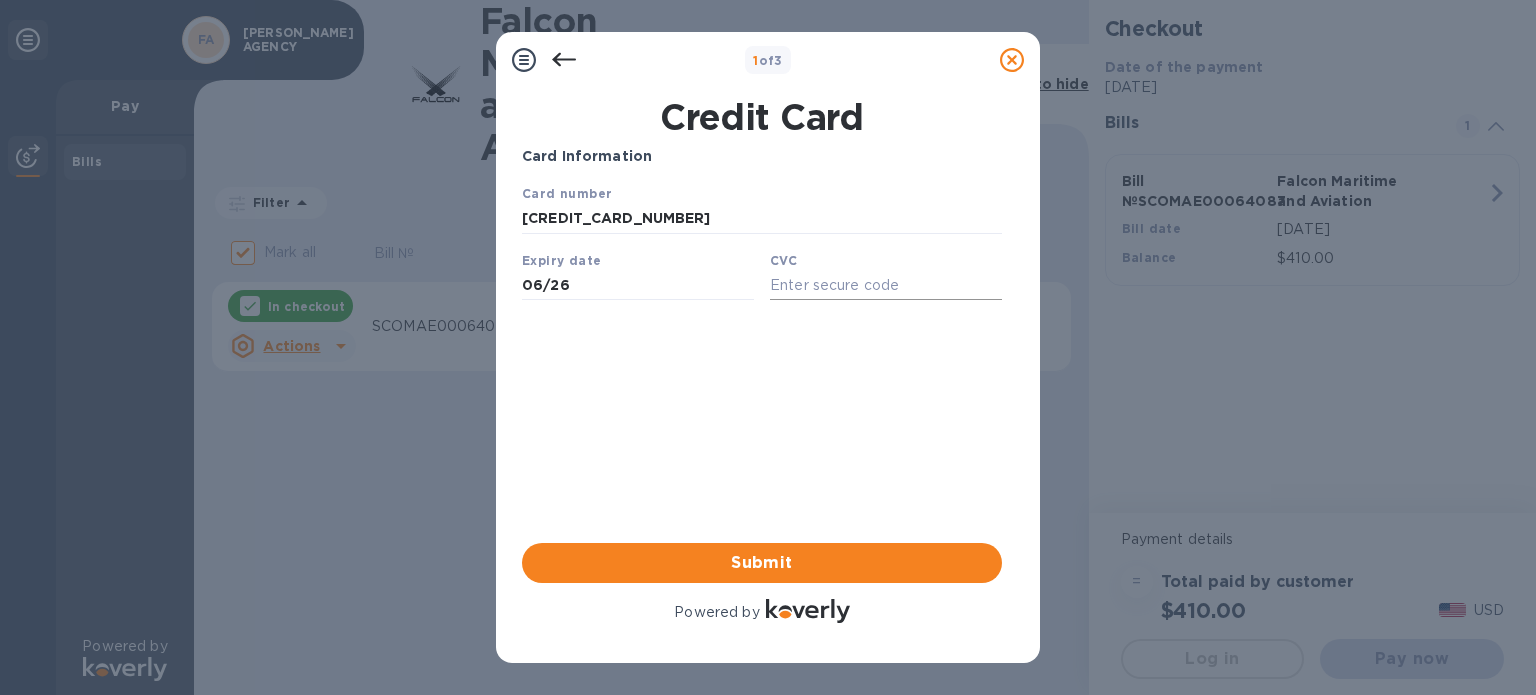 type on "06/26" 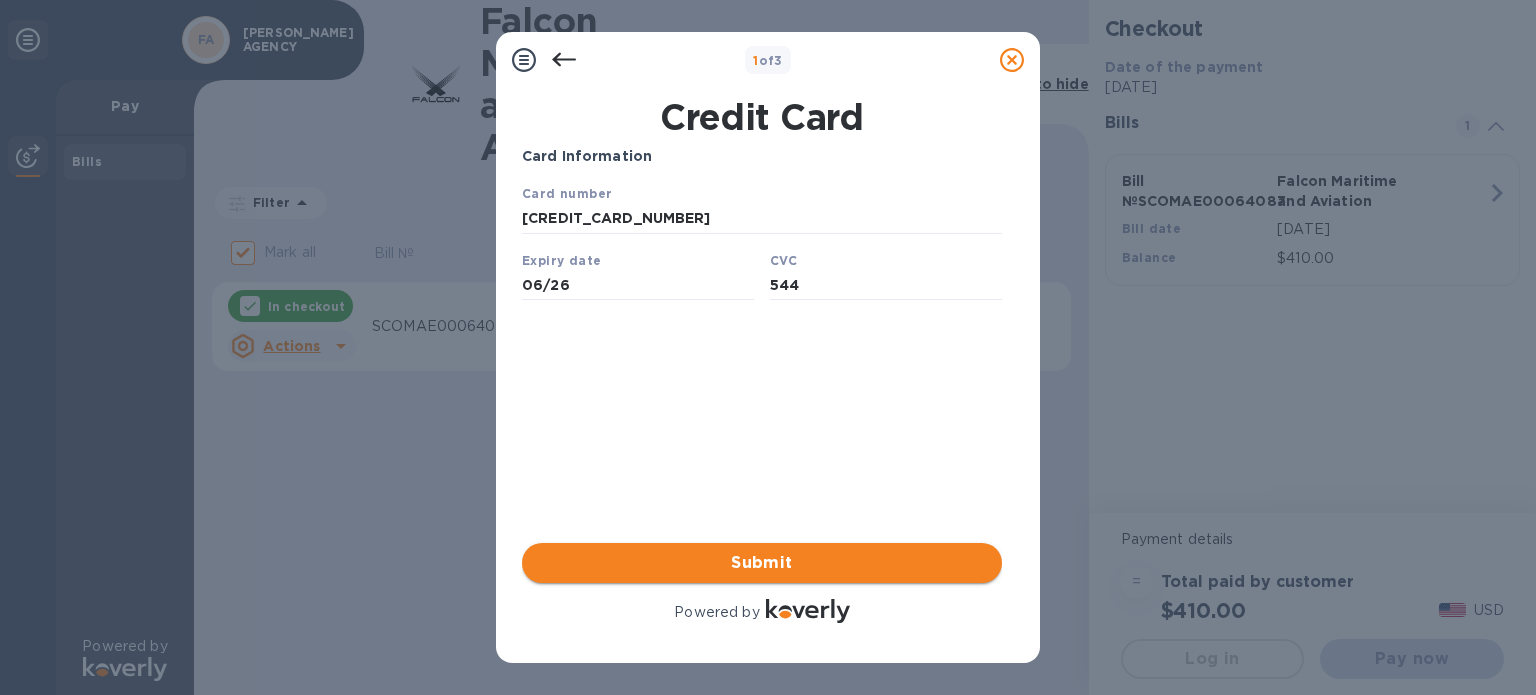 type on "544" 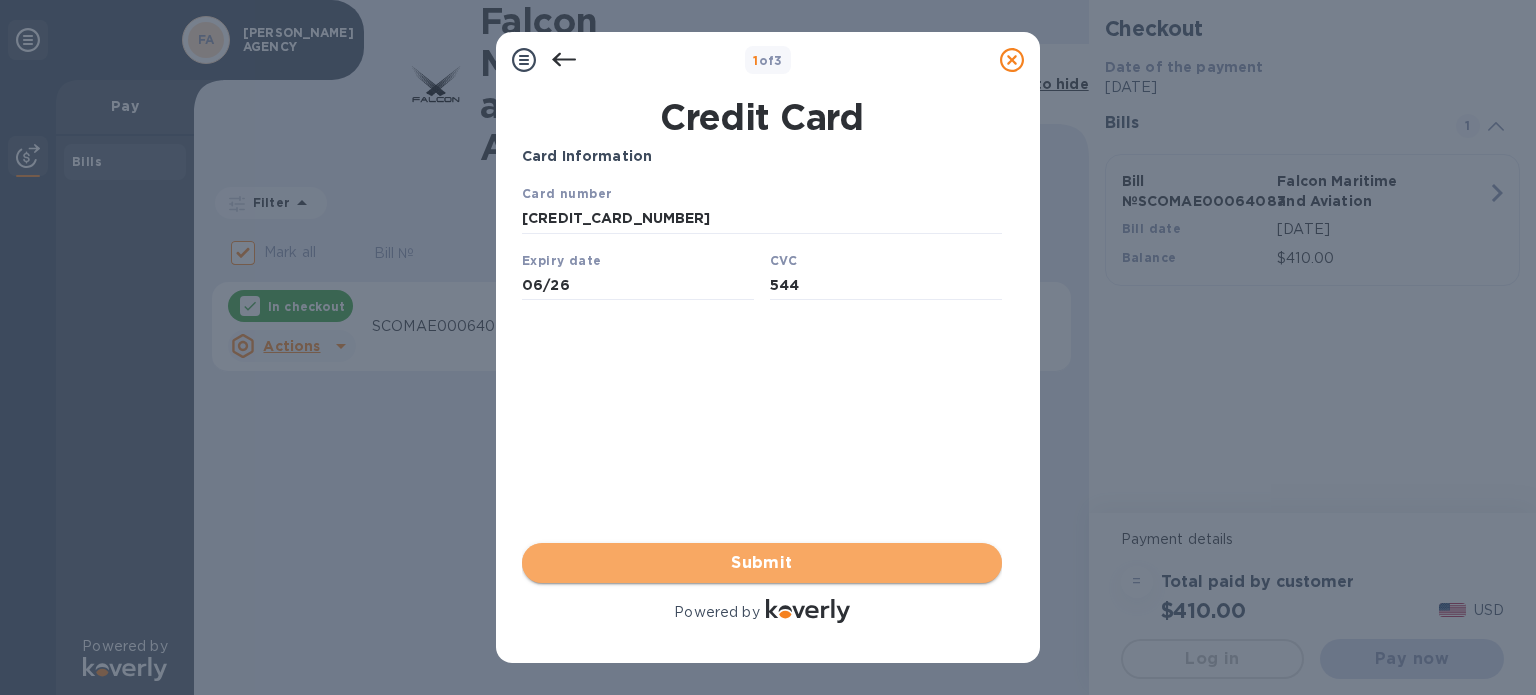 click on "Submit" at bounding box center [762, 563] 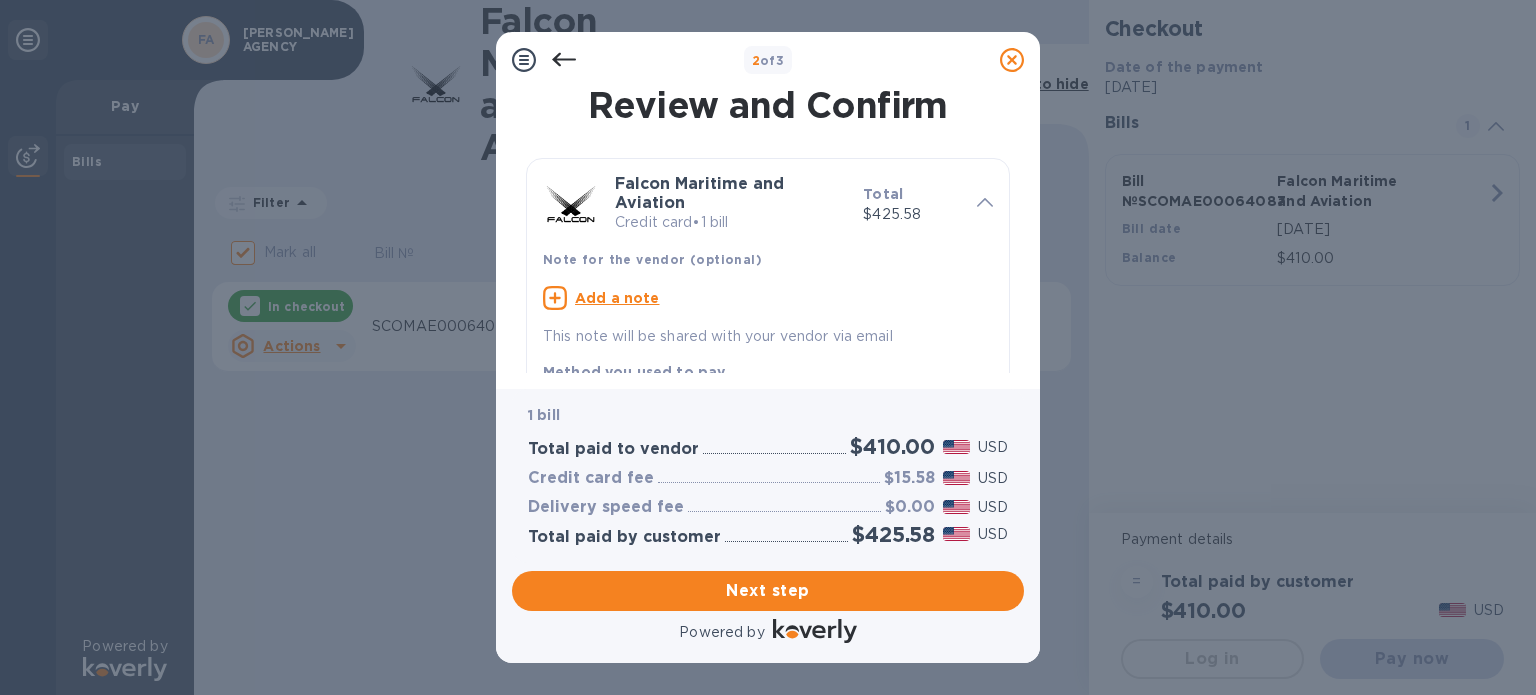 scroll, scrollTop: 0, scrollLeft: 0, axis: both 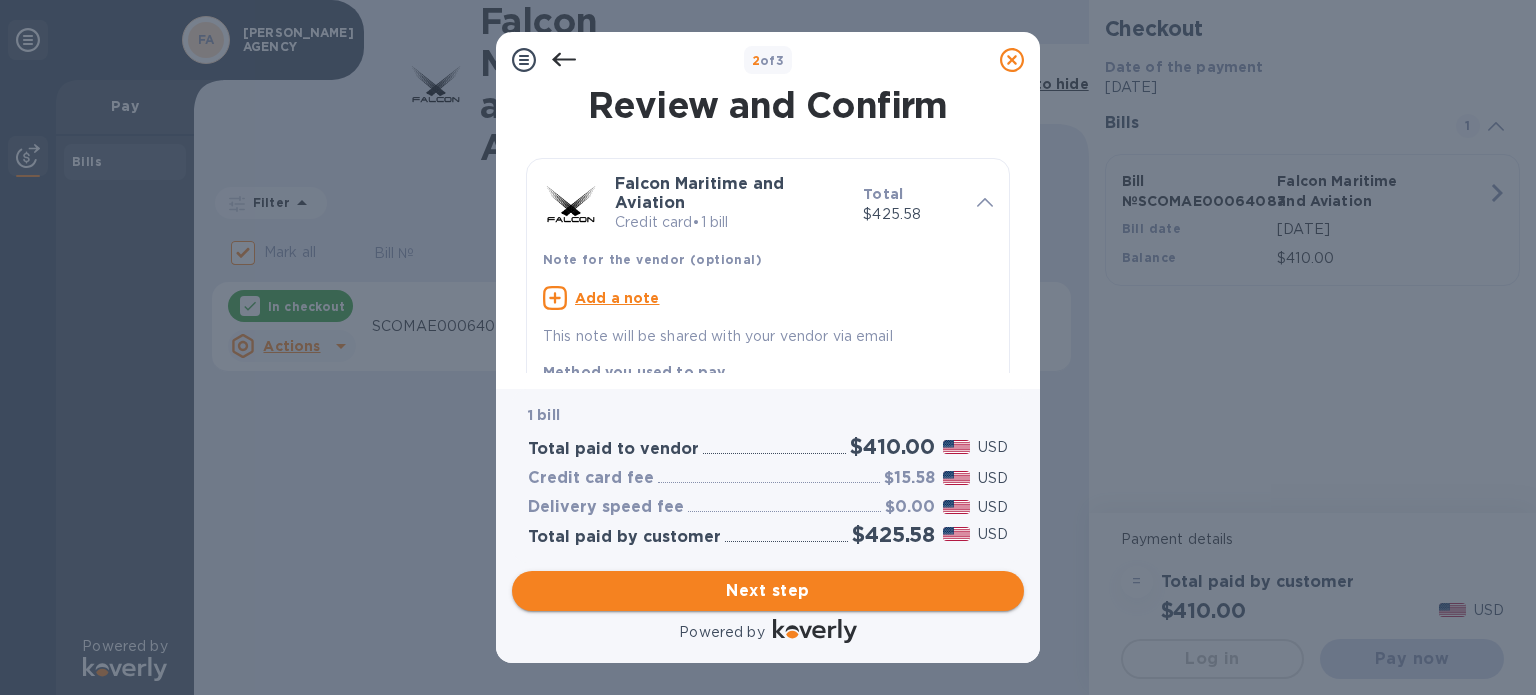 click on "Next step" at bounding box center [768, 591] 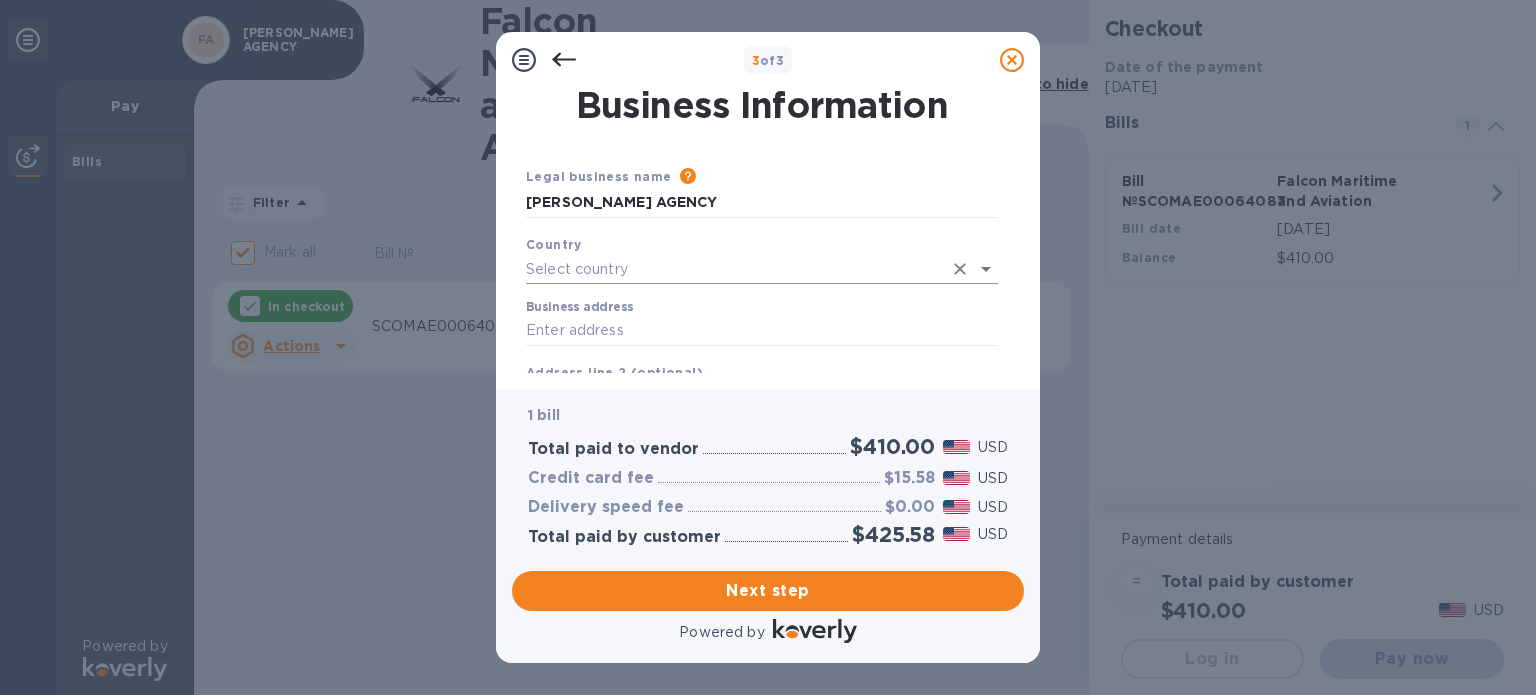 click at bounding box center [734, 269] 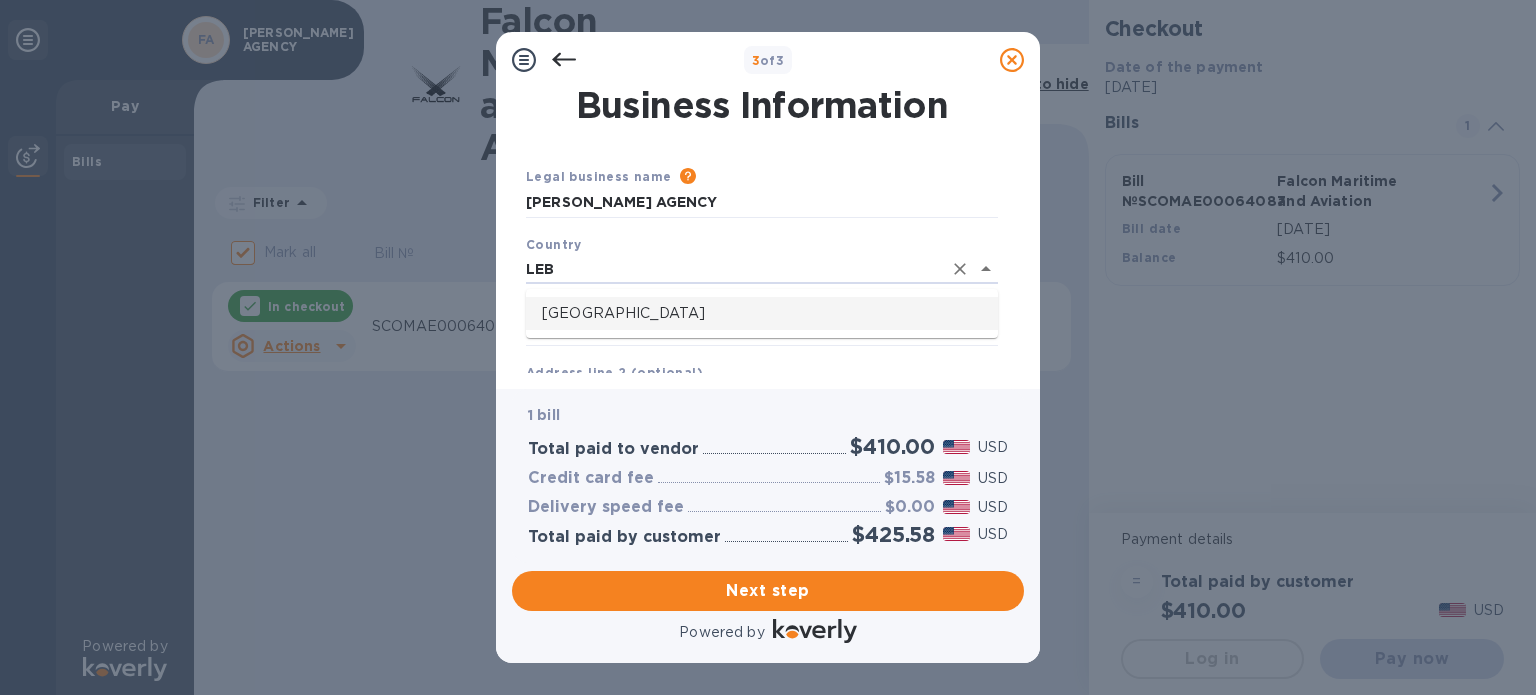 click on "[GEOGRAPHIC_DATA]" at bounding box center [762, 313] 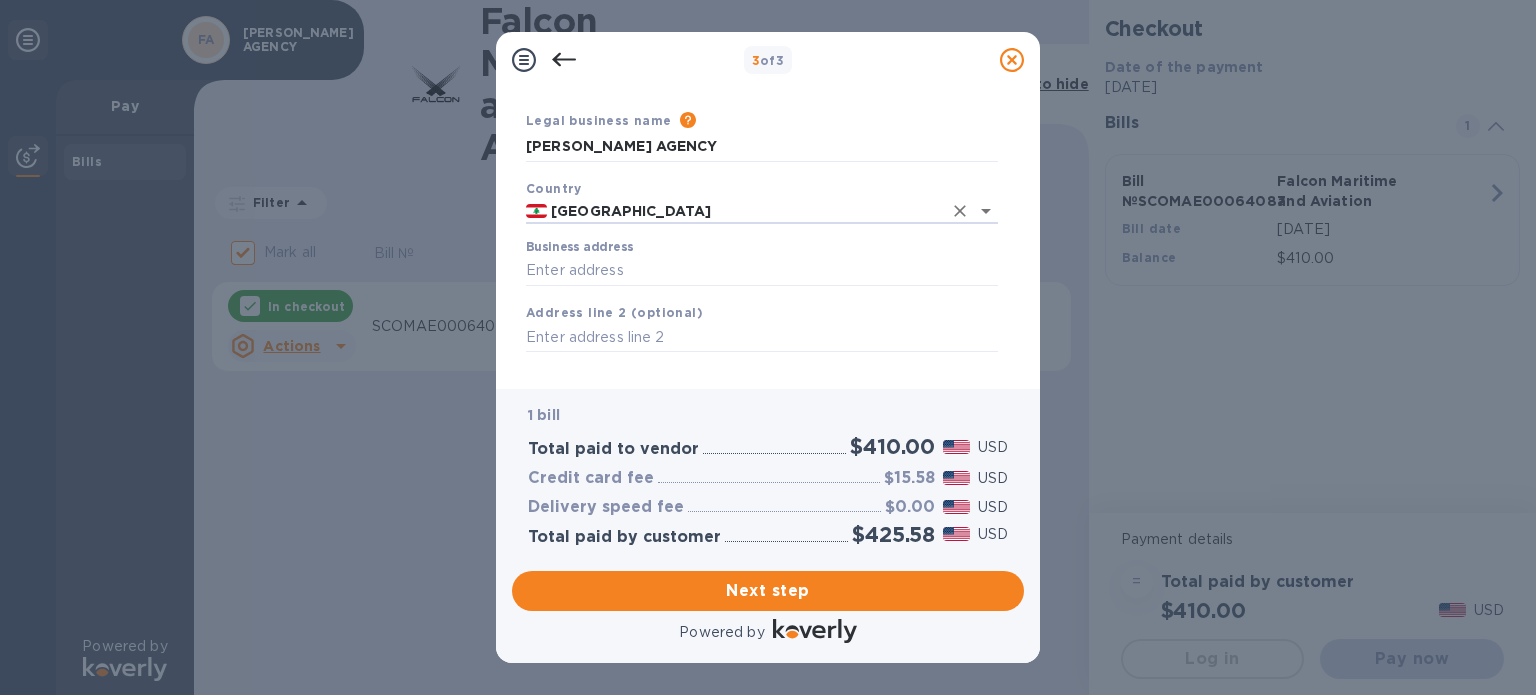 scroll, scrollTop: 100, scrollLeft: 0, axis: vertical 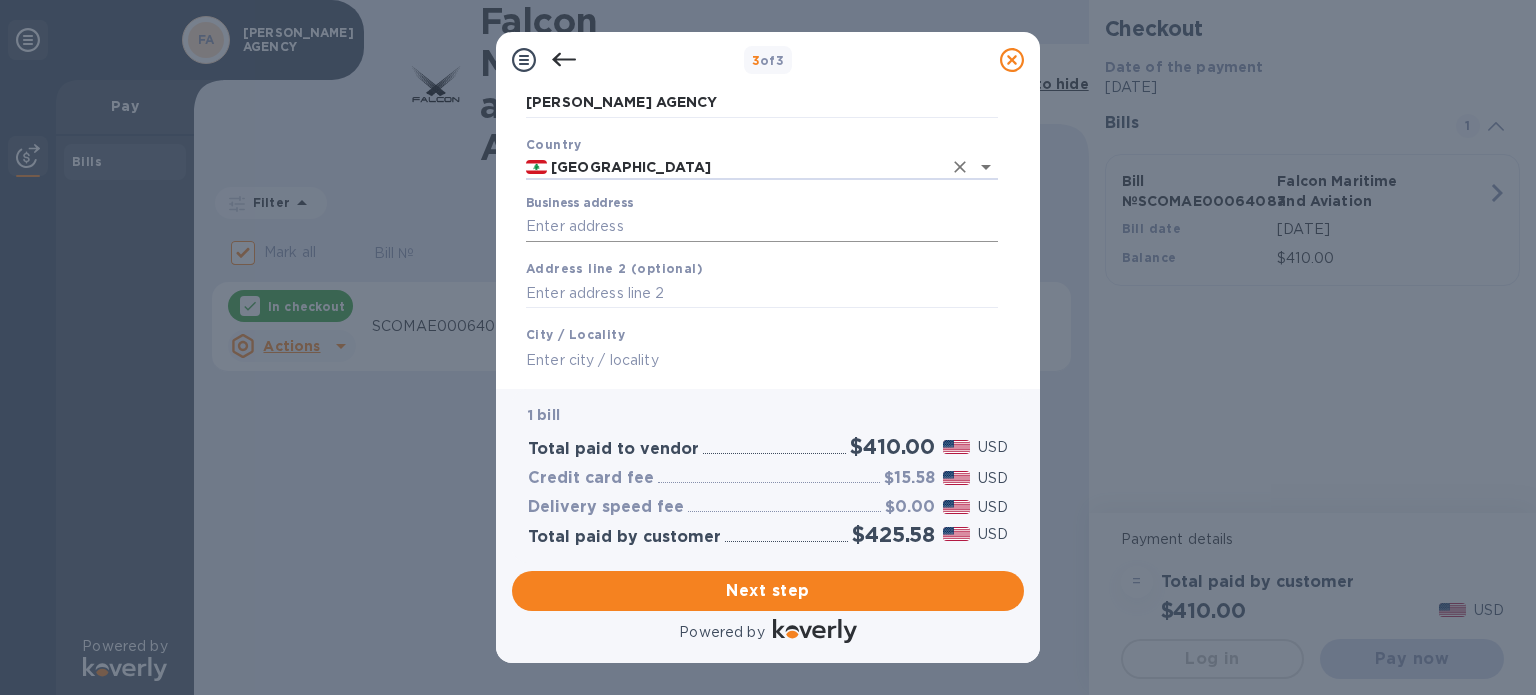 type on "[GEOGRAPHIC_DATA]" 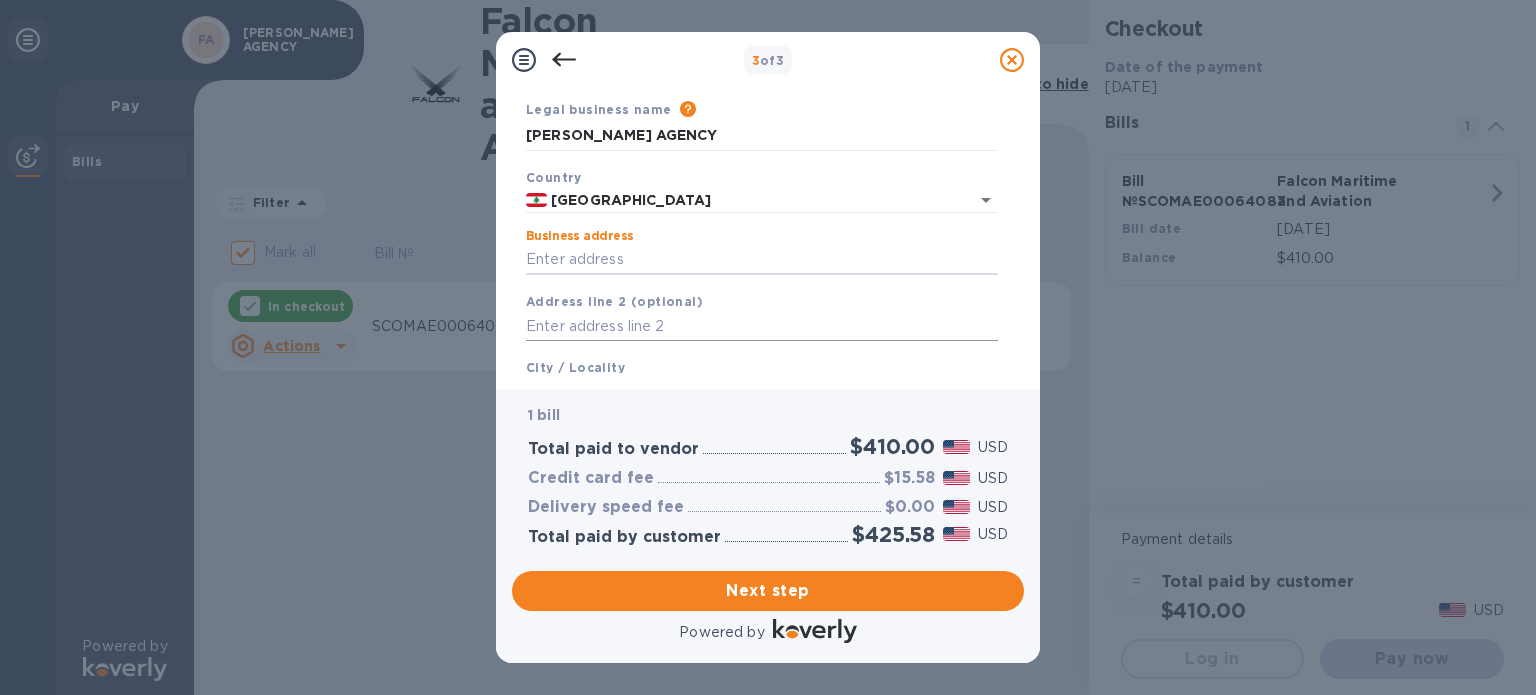 scroll, scrollTop: 100, scrollLeft: 0, axis: vertical 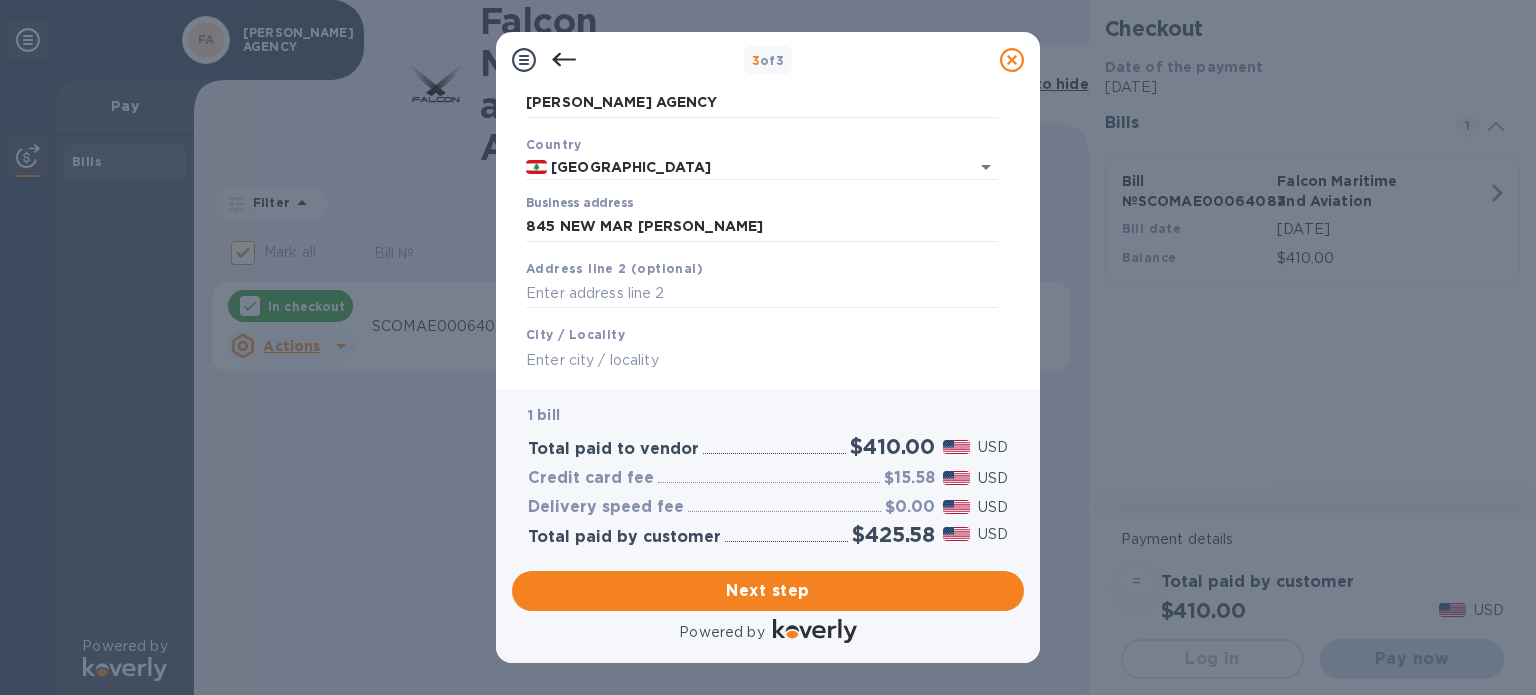 click on "Business address 845 [GEOGRAPHIC_DATA][PERSON_NAME]" at bounding box center [762, 219] 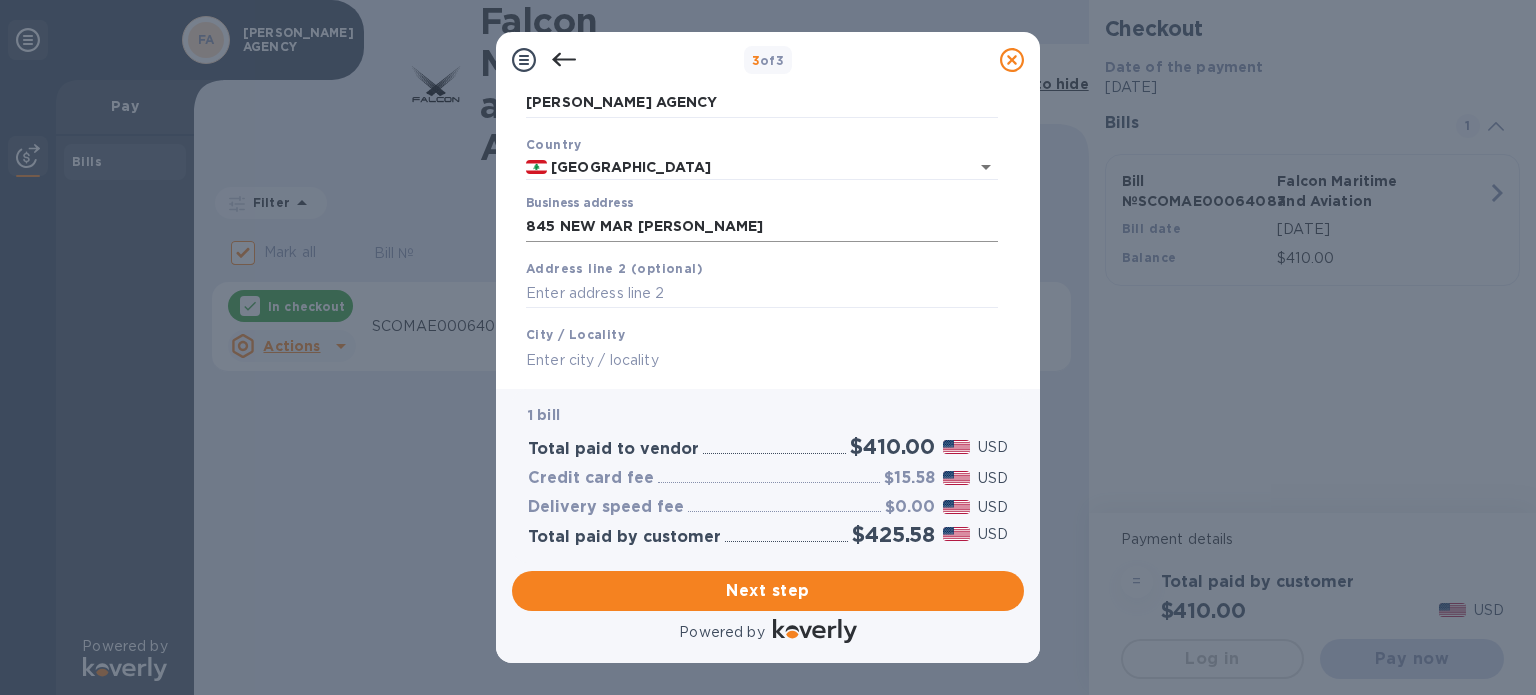 click on "845 NEW MAR [PERSON_NAME]" at bounding box center (762, 227) 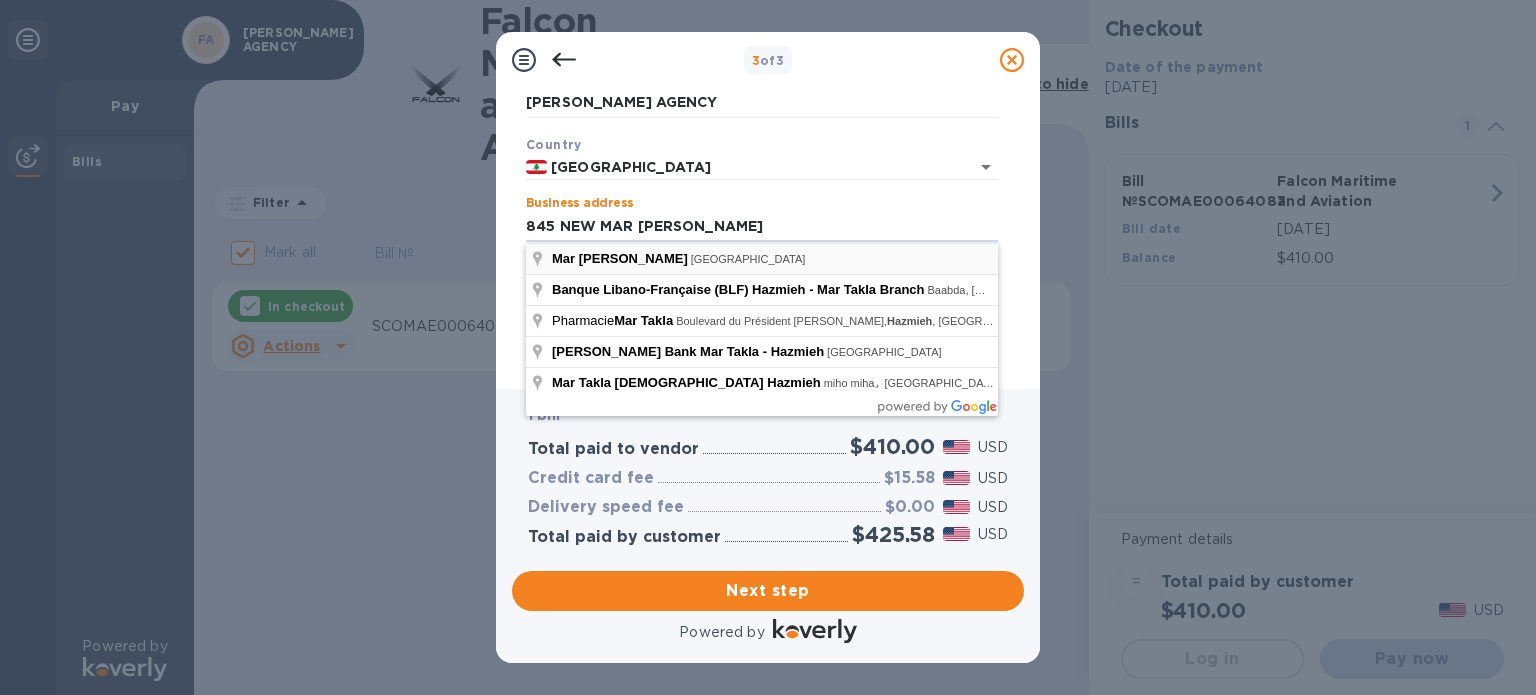 type on "[GEOGRAPHIC_DATA]" 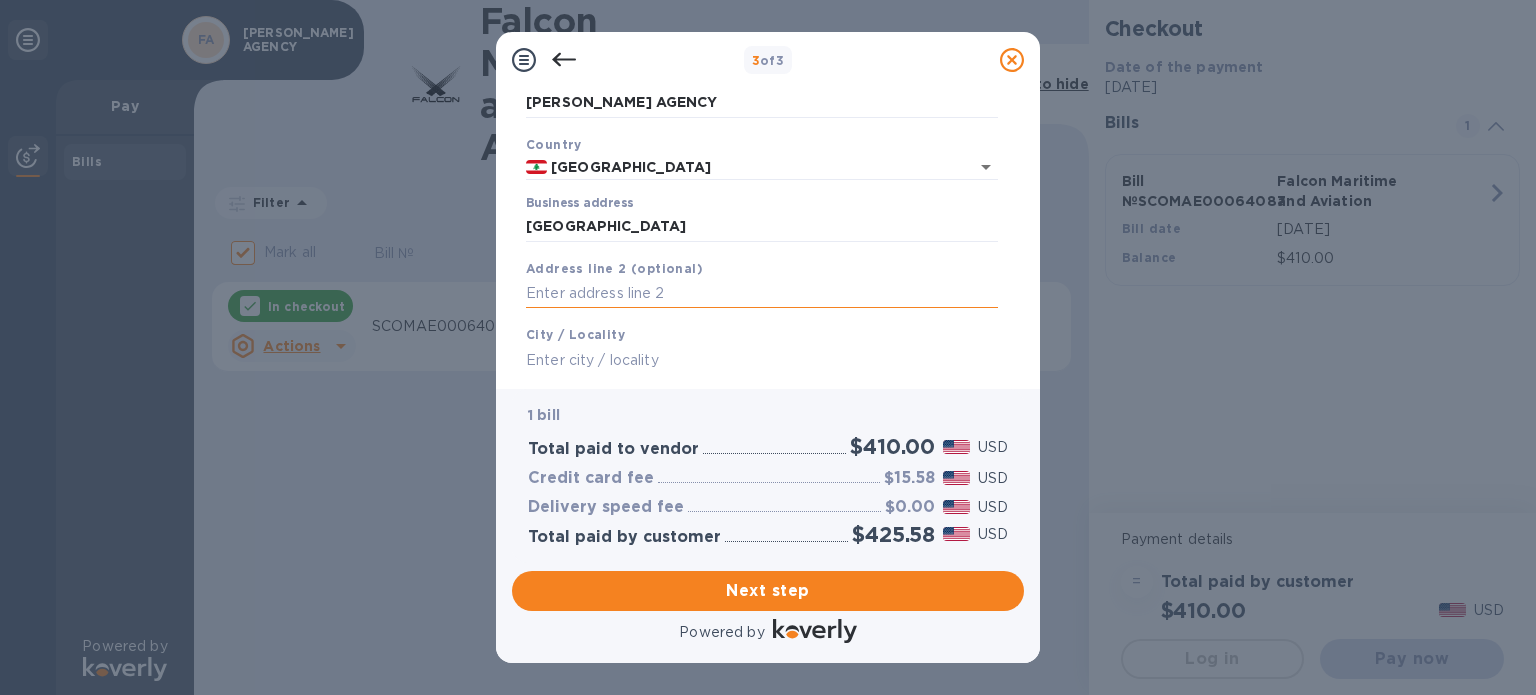 click at bounding box center (762, 294) 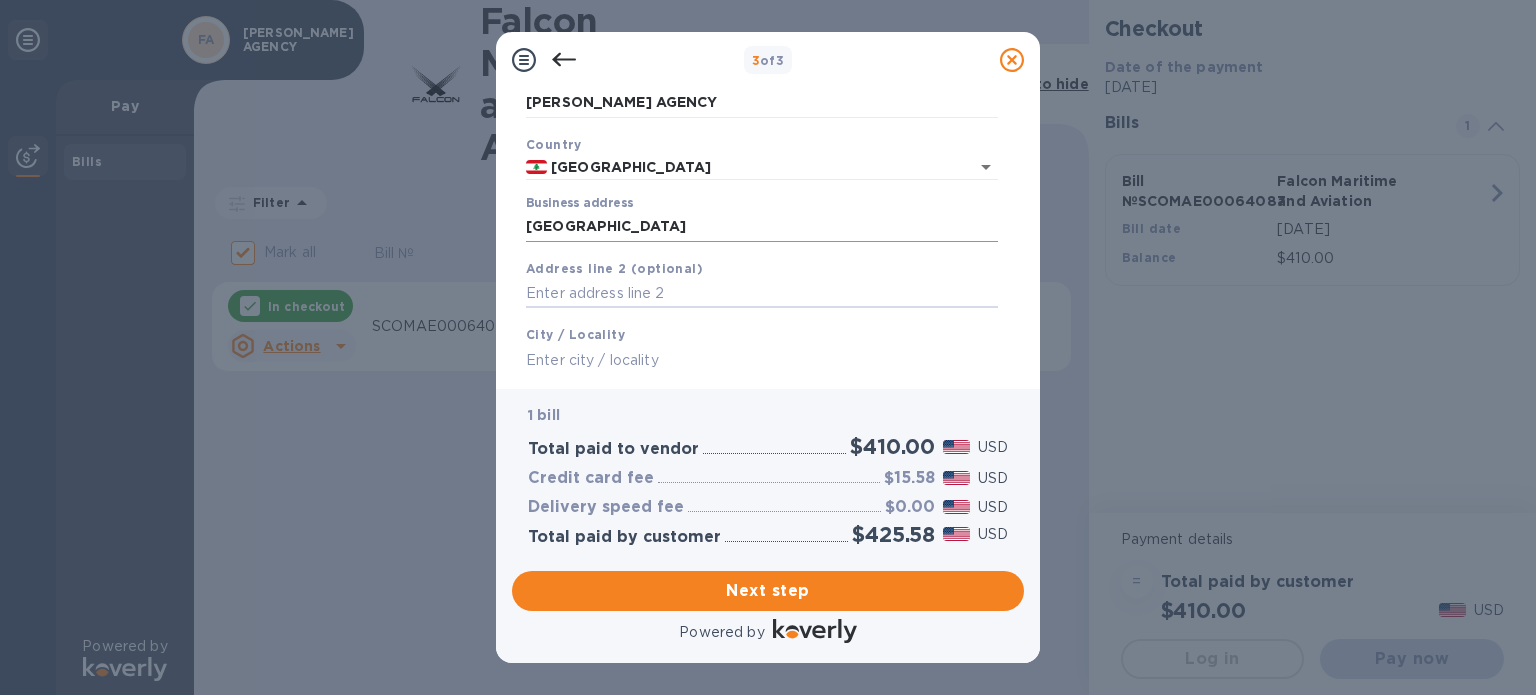 click on "[GEOGRAPHIC_DATA]" at bounding box center (762, 227) 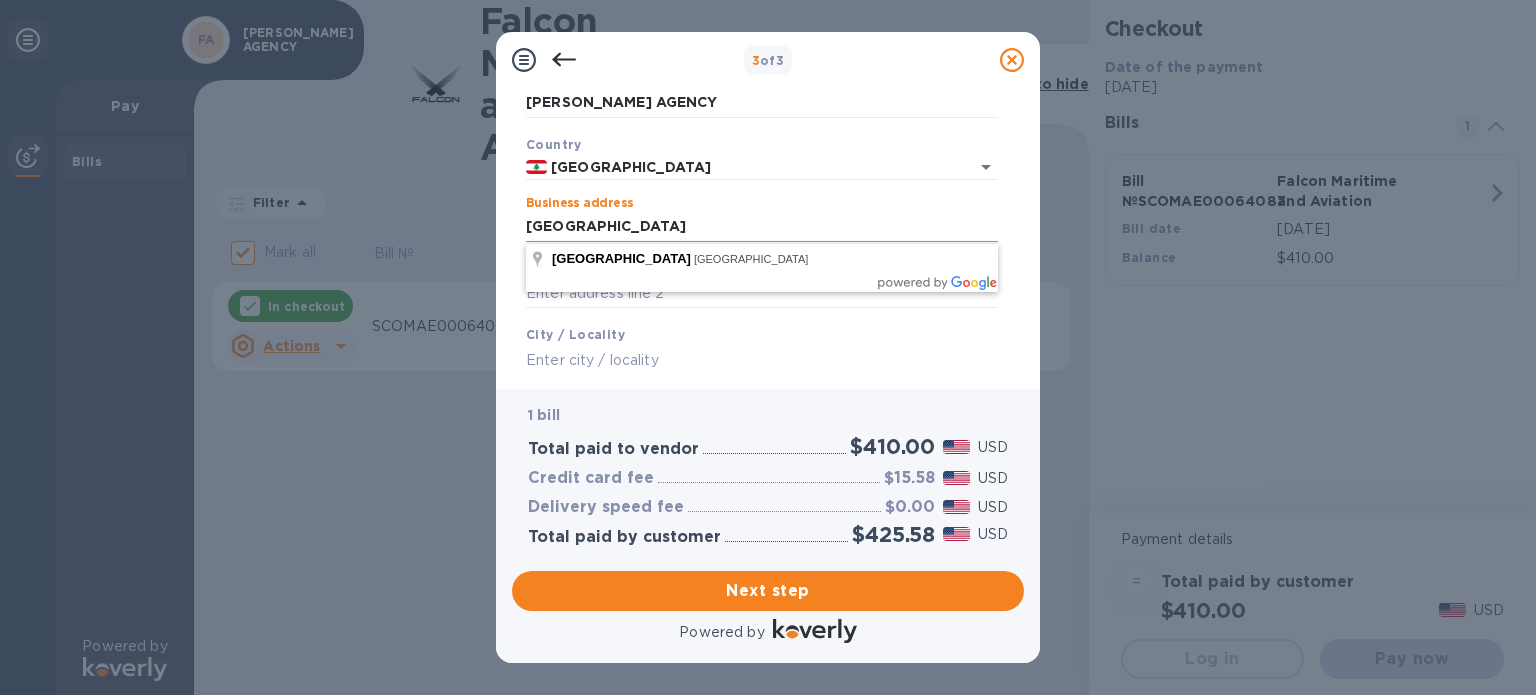 click on "[GEOGRAPHIC_DATA]" at bounding box center [762, 227] 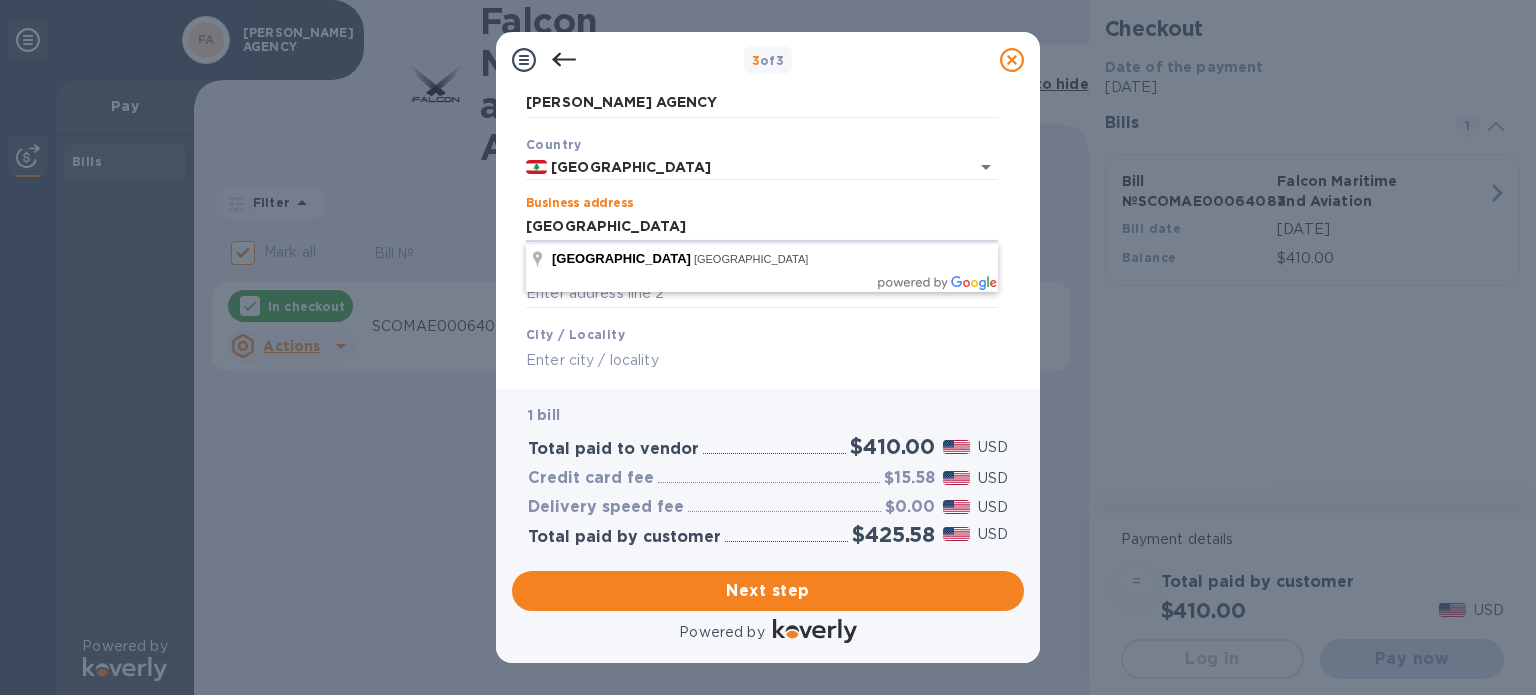 drag, startPoint x: 770, startPoint y: 219, endPoint x: 363, endPoint y: 191, distance: 407.962 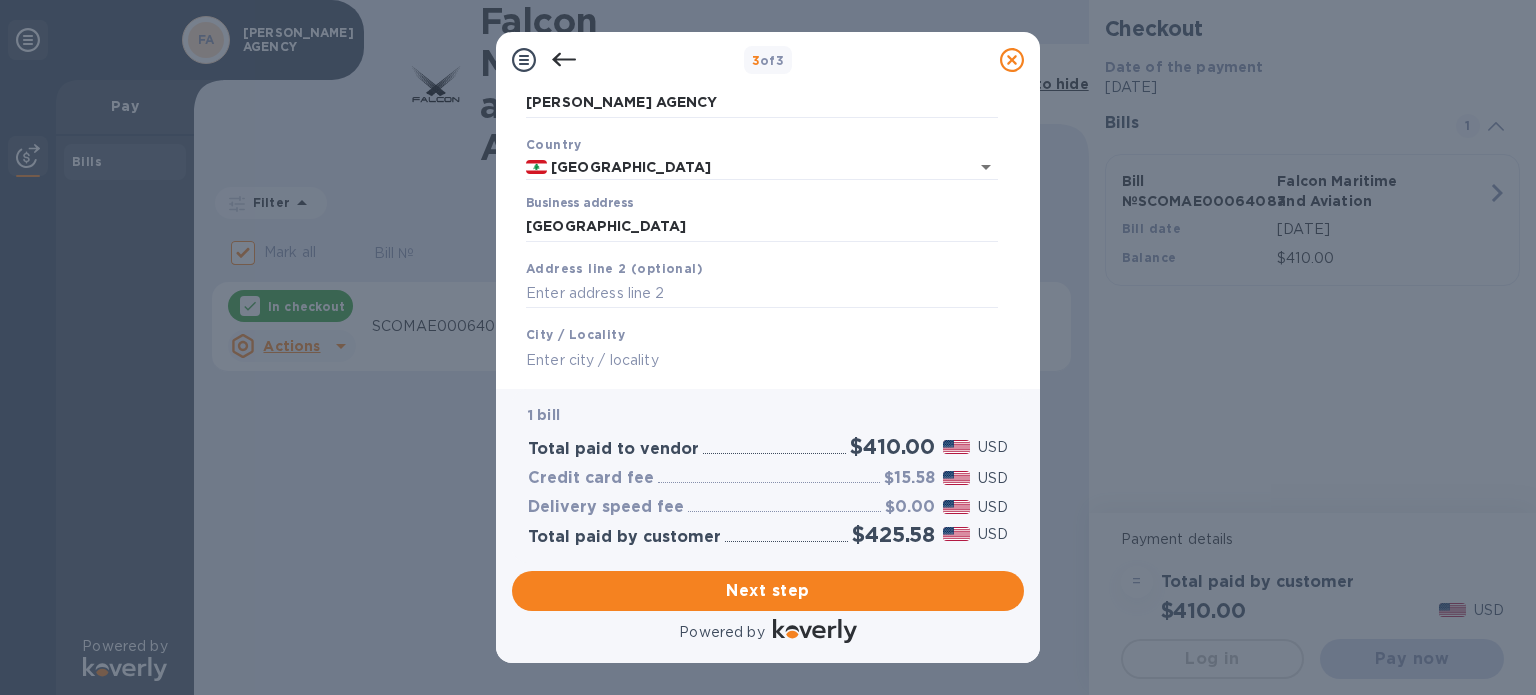 click at bounding box center (762, 360) 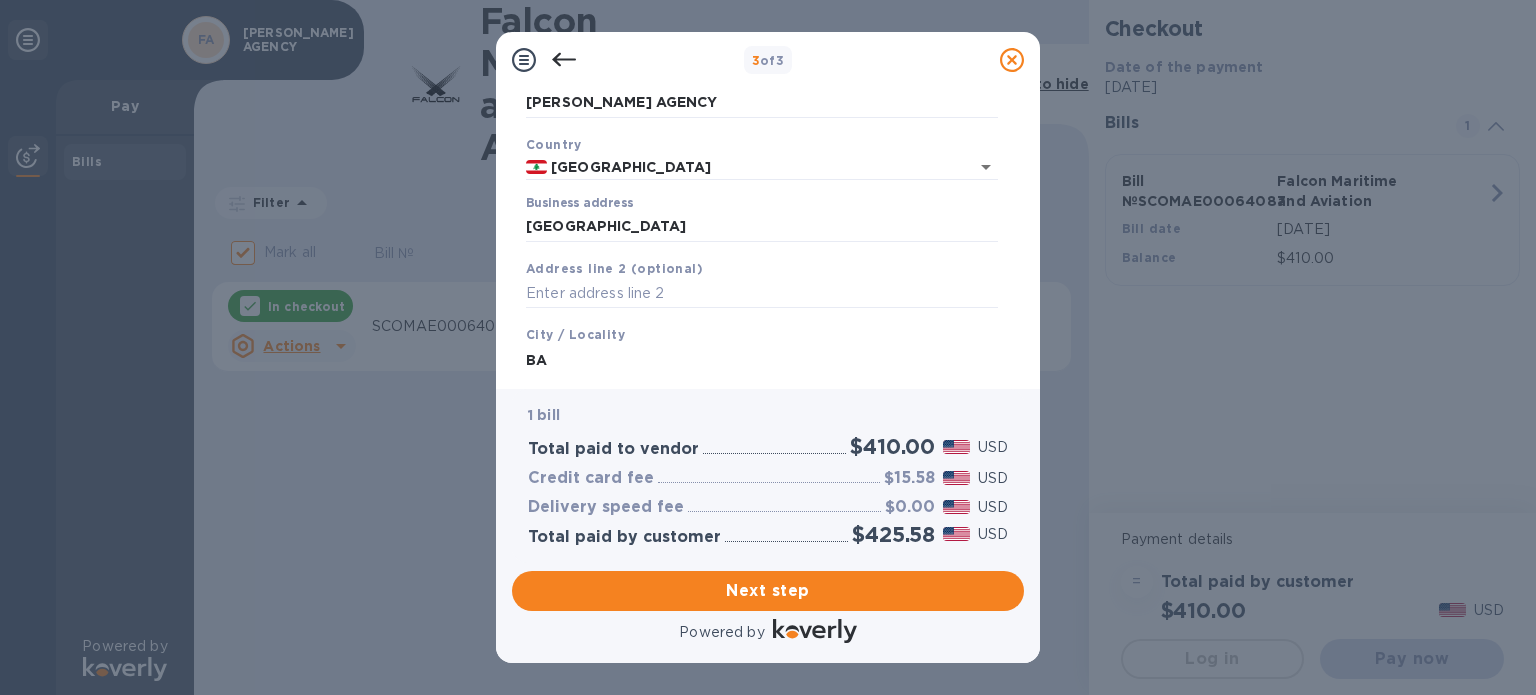type on "B" 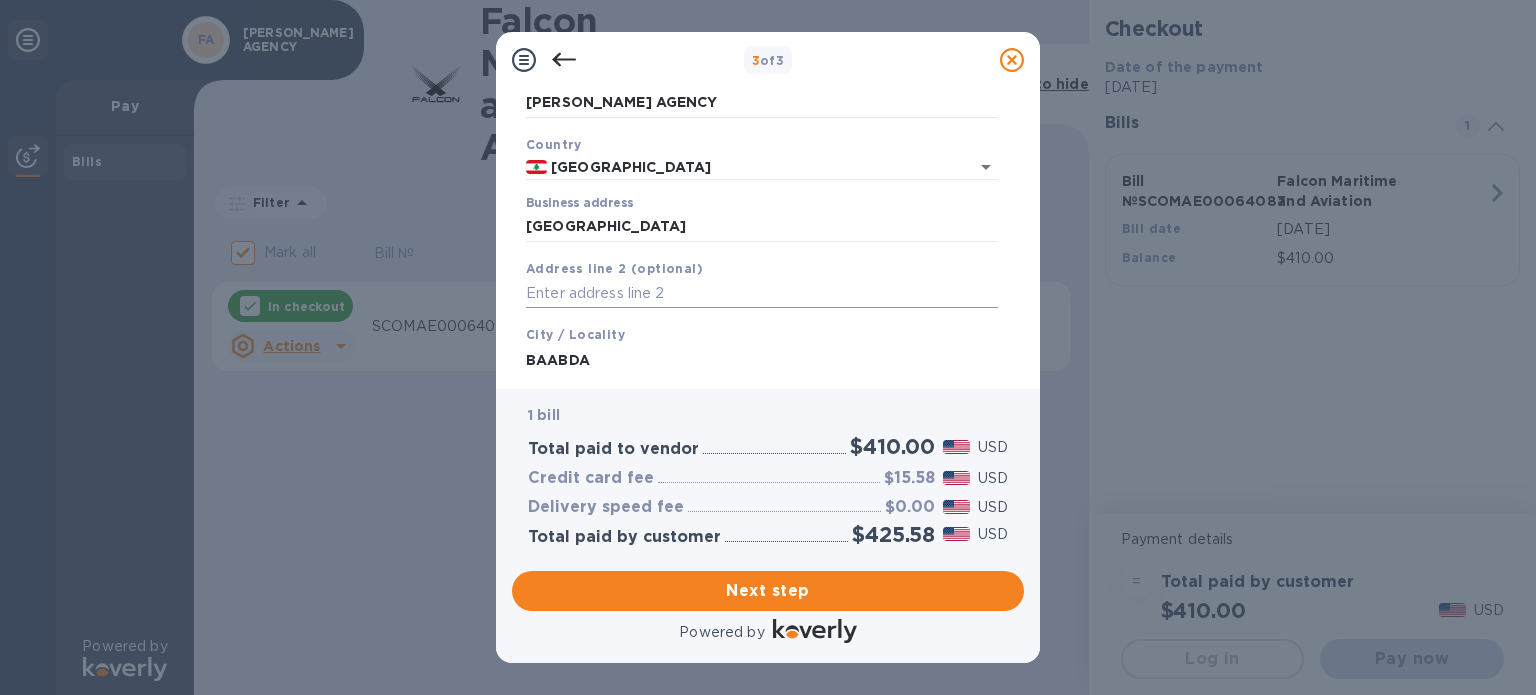 type on "BAABDA" 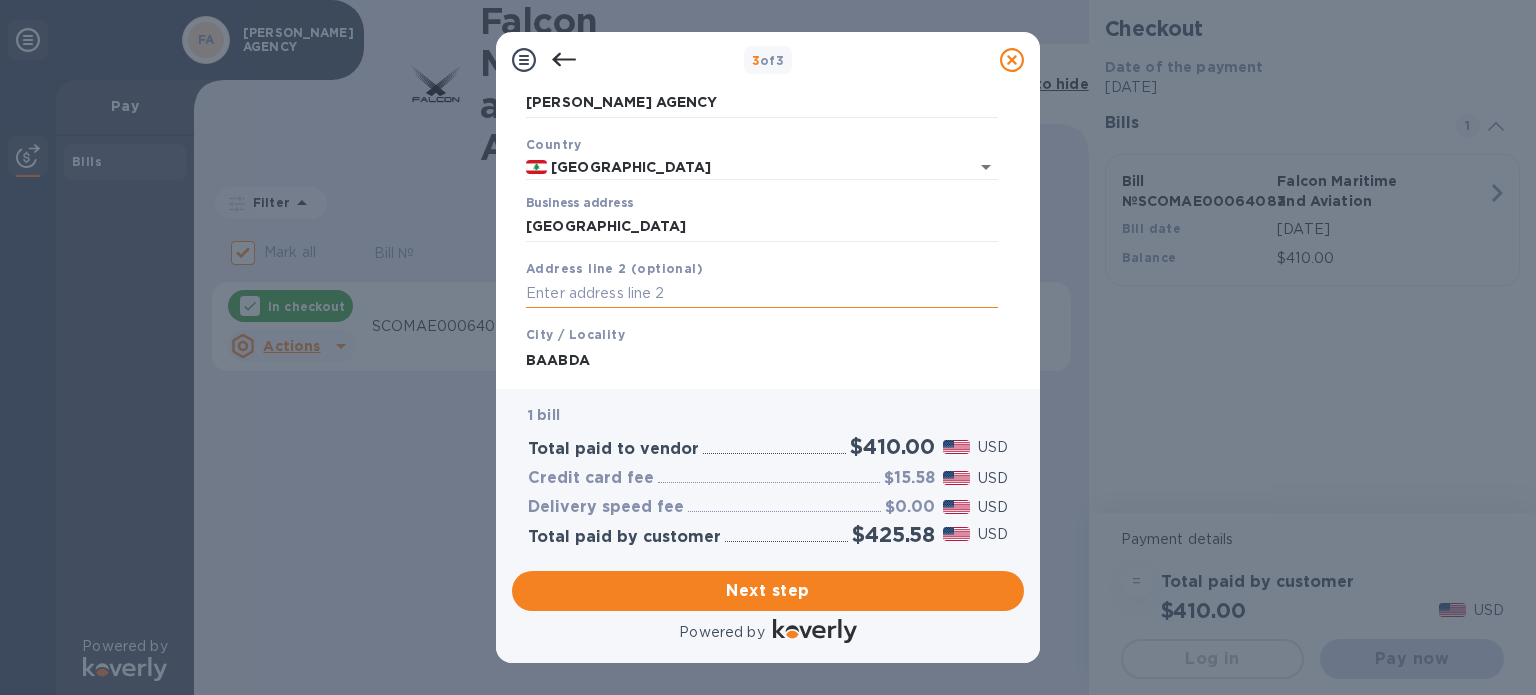 click at bounding box center [762, 294] 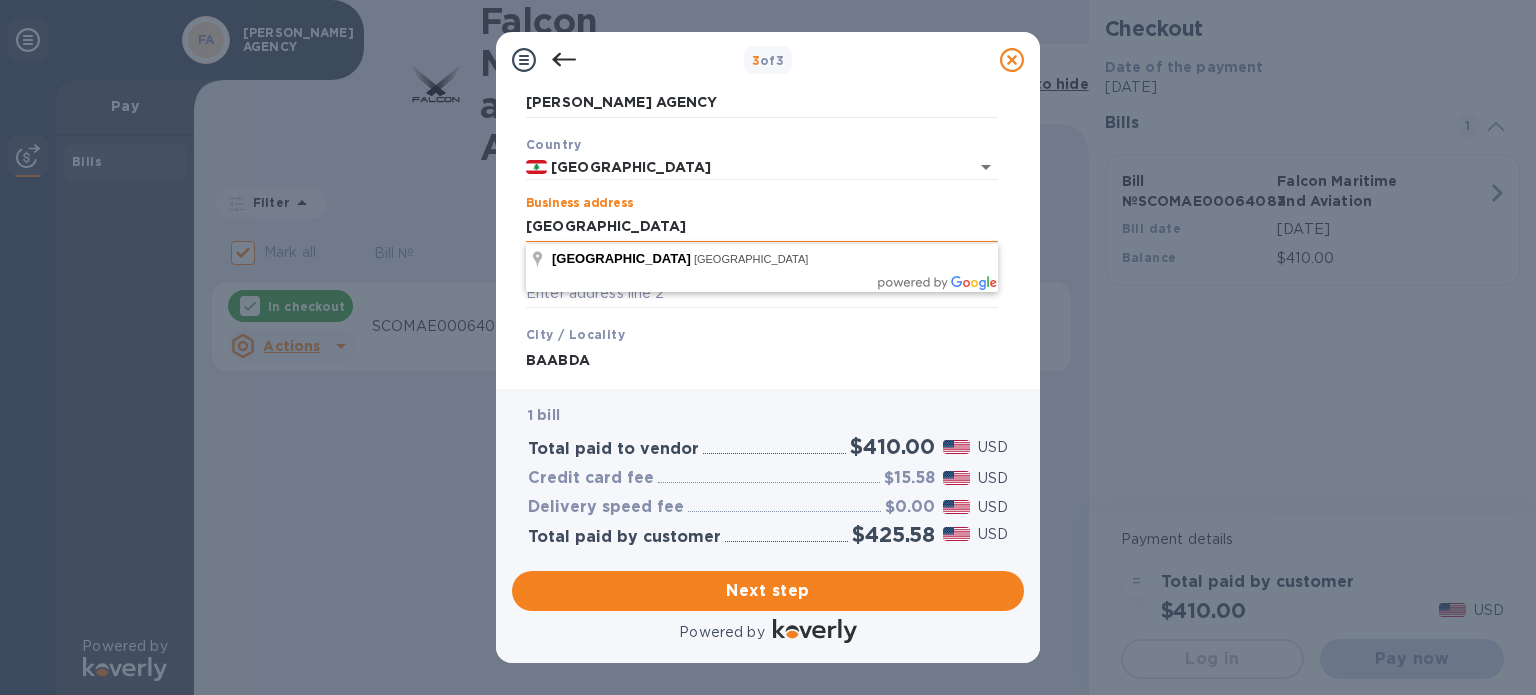 click on "[GEOGRAPHIC_DATA]" at bounding box center (762, 227) 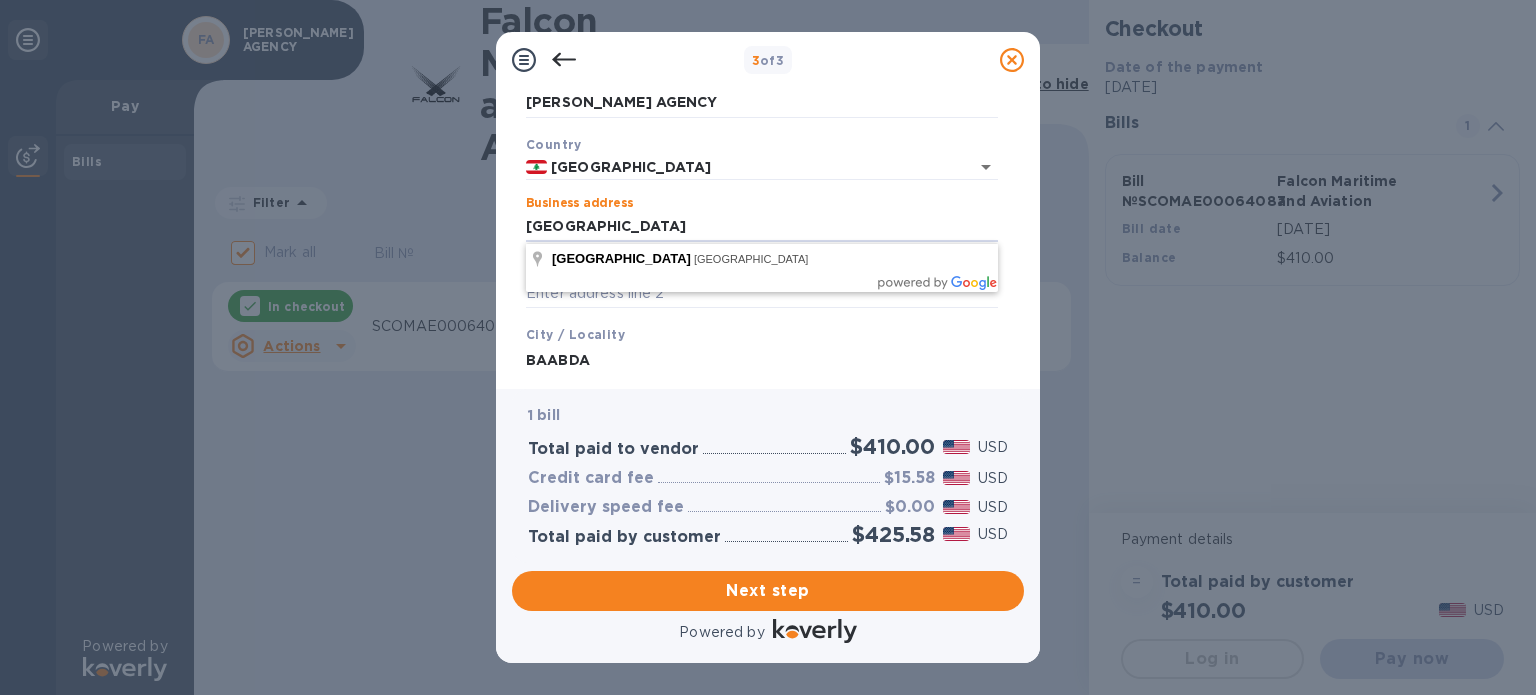 drag, startPoint x: 746, startPoint y: 219, endPoint x: 436, endPoint y: 217, distance: 310.00644 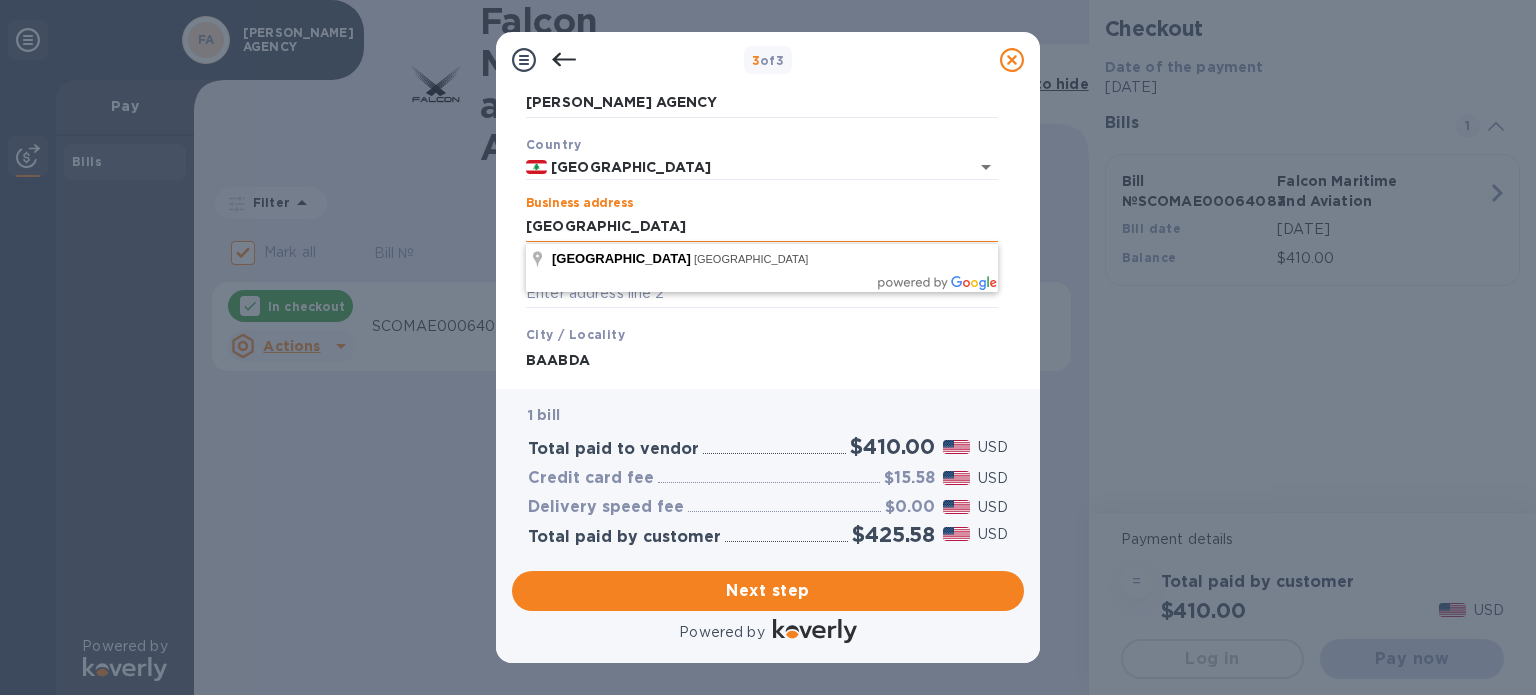 click on "[GEOGRAPHIC_DATA]" at bounding box center [762, 227] 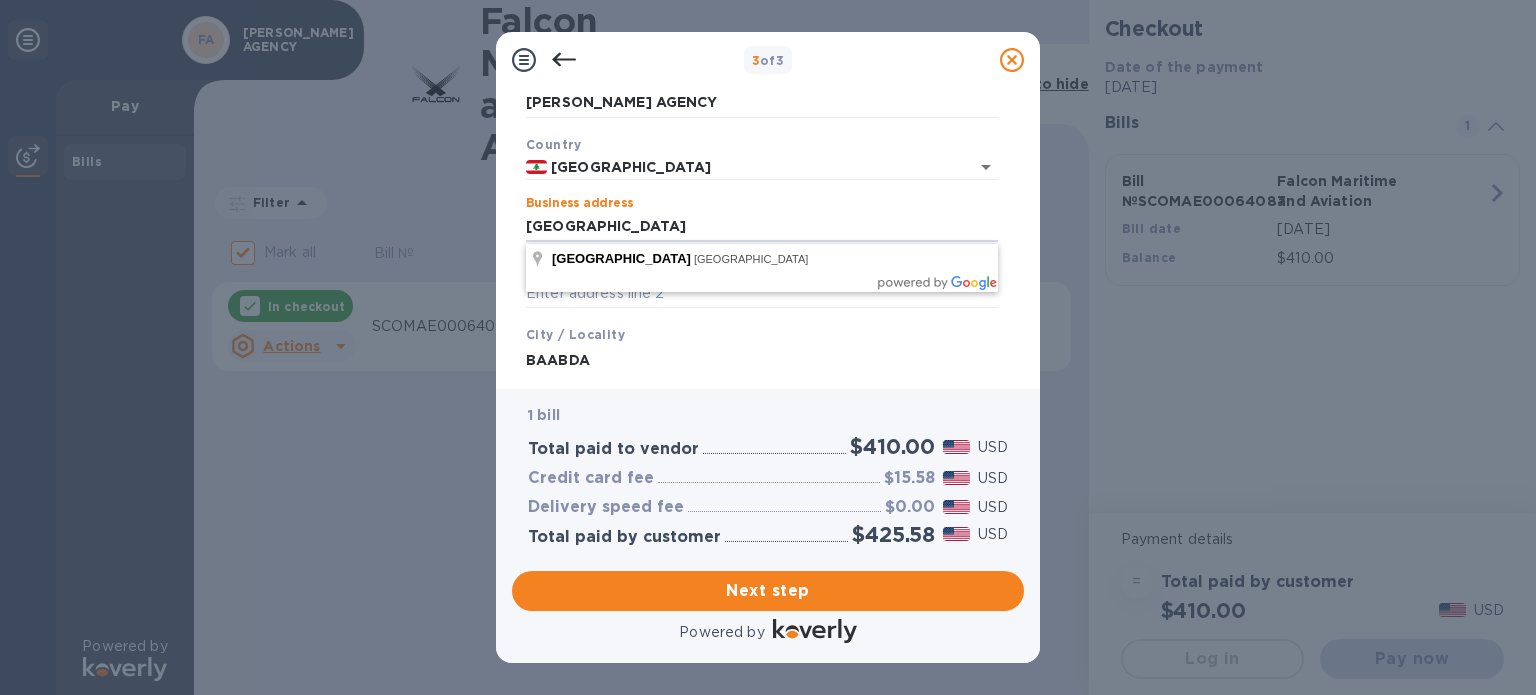 click on "City / Locality BAABDA" at bounding box center [762, 349] 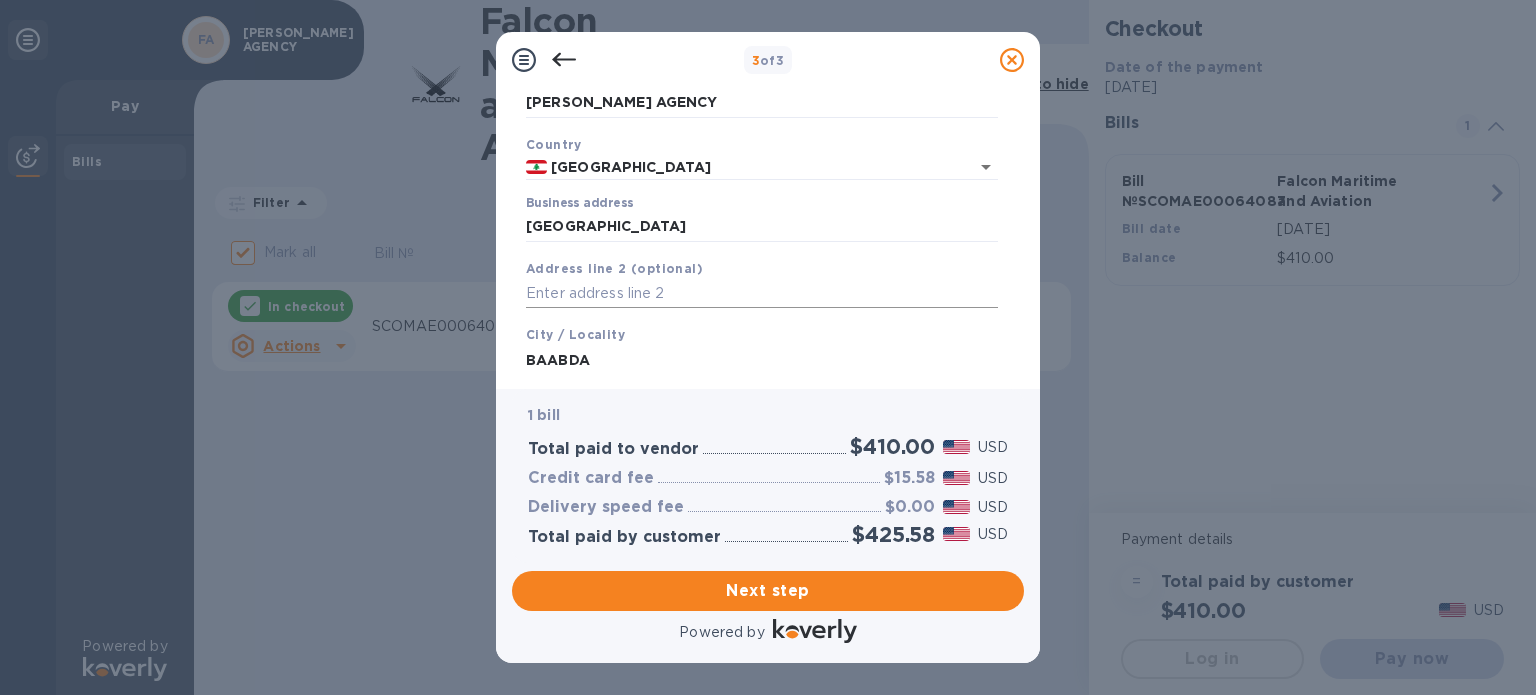 click at bounding box center (762, 294) 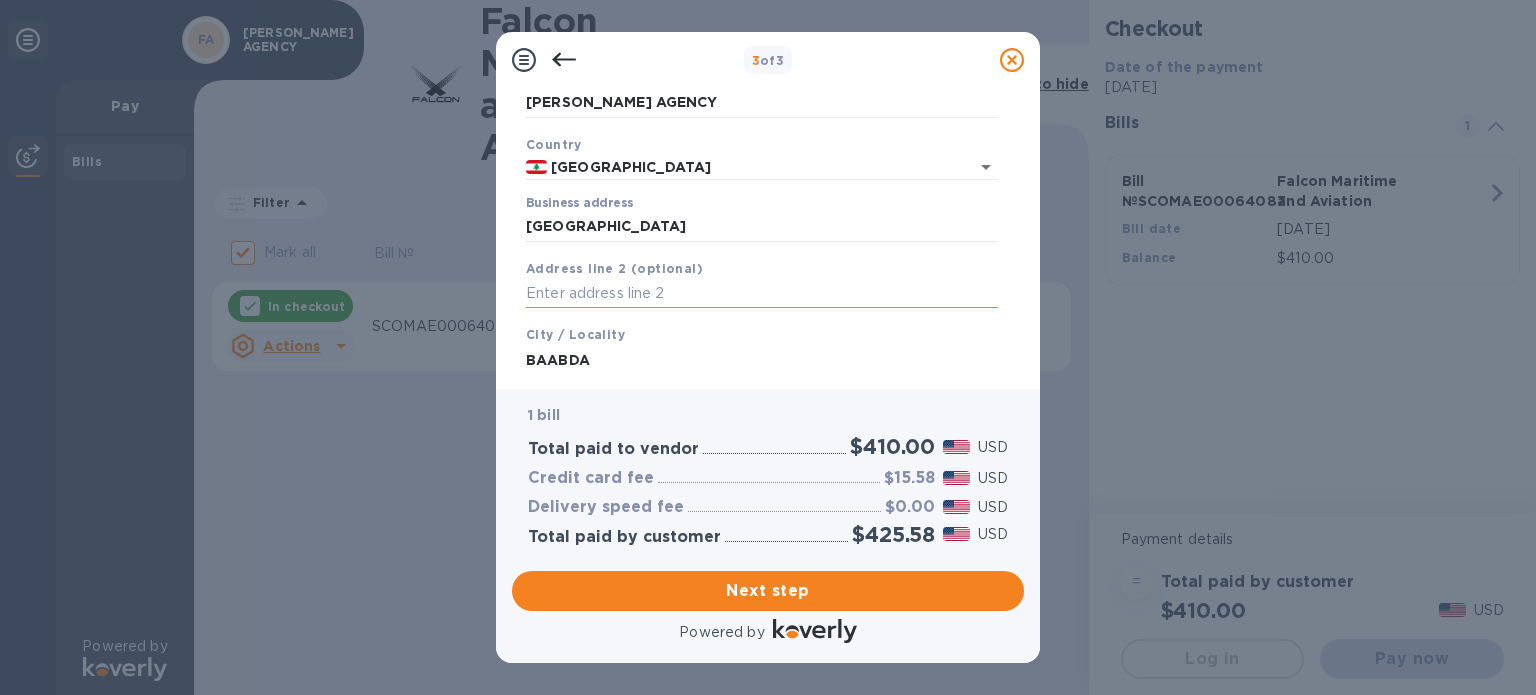 click at bounding box center (762, 294) 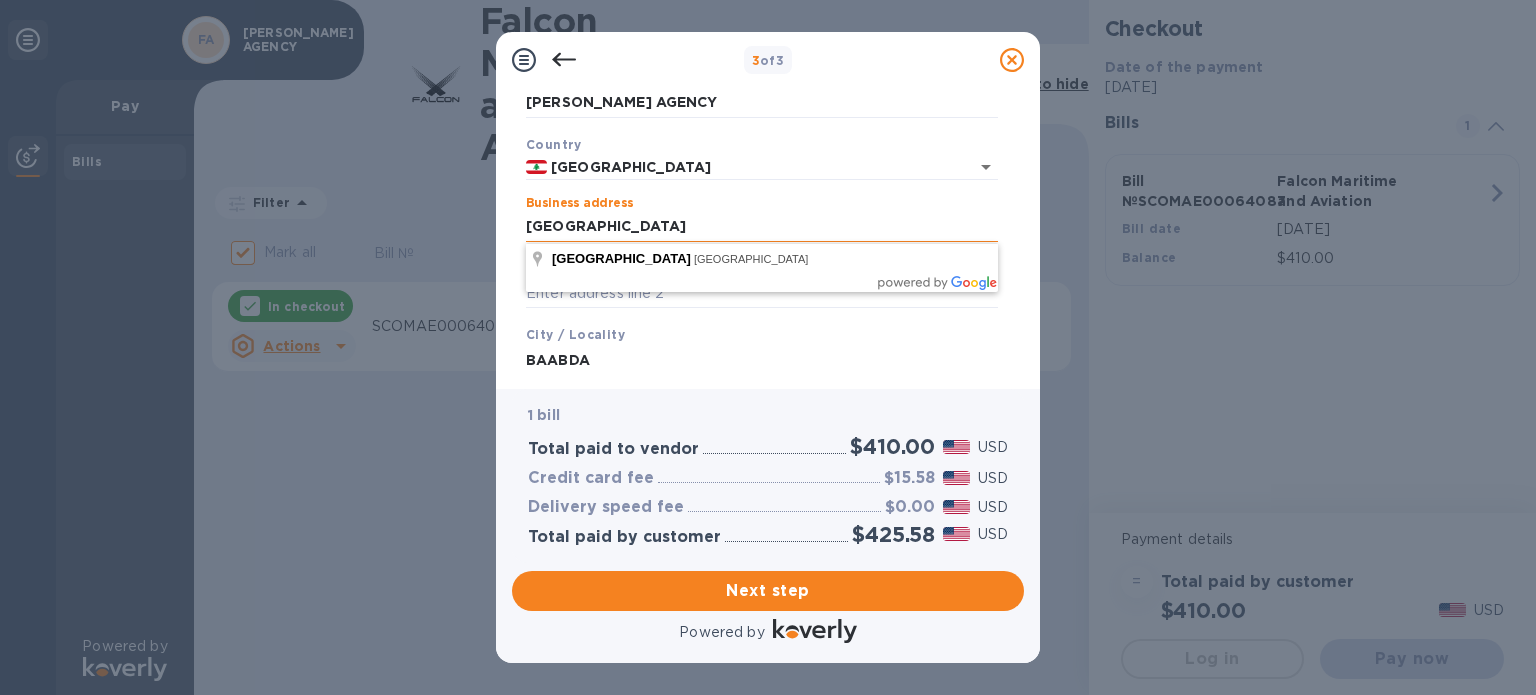 click on "[GEOGRAPHIC_DATA]" at bounding box center [762, 227] 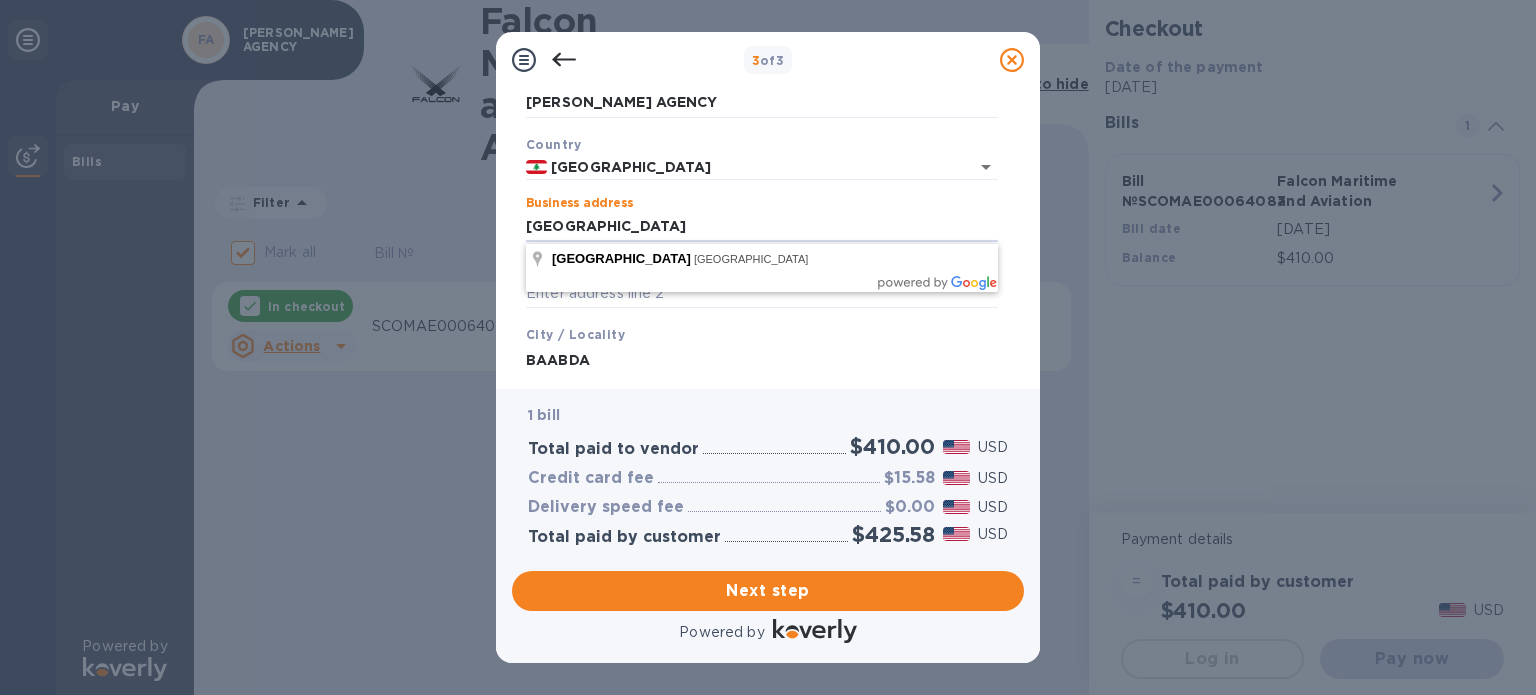 click on "Address line 2 (optional)" at bounding box center (762, 283) 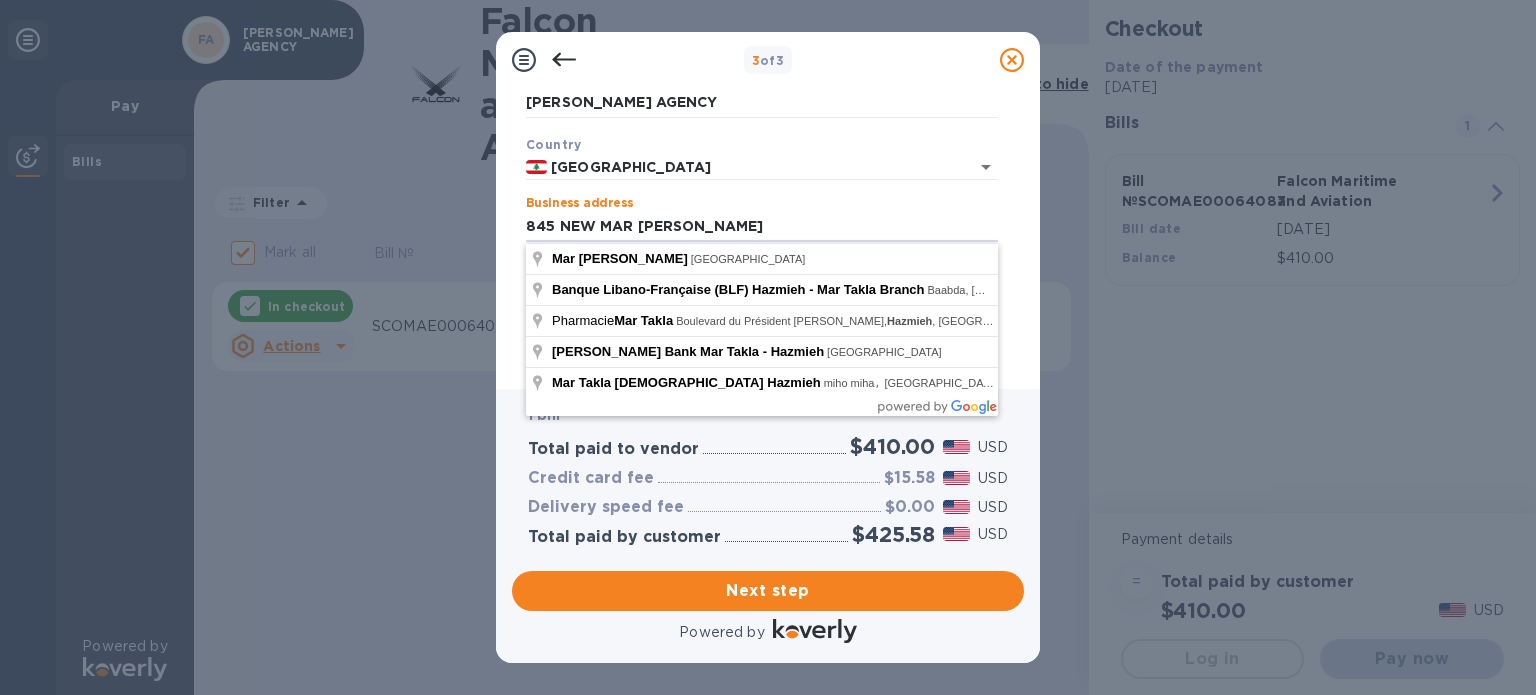 type on "845 NEW MAR [PERSON_NAME]" 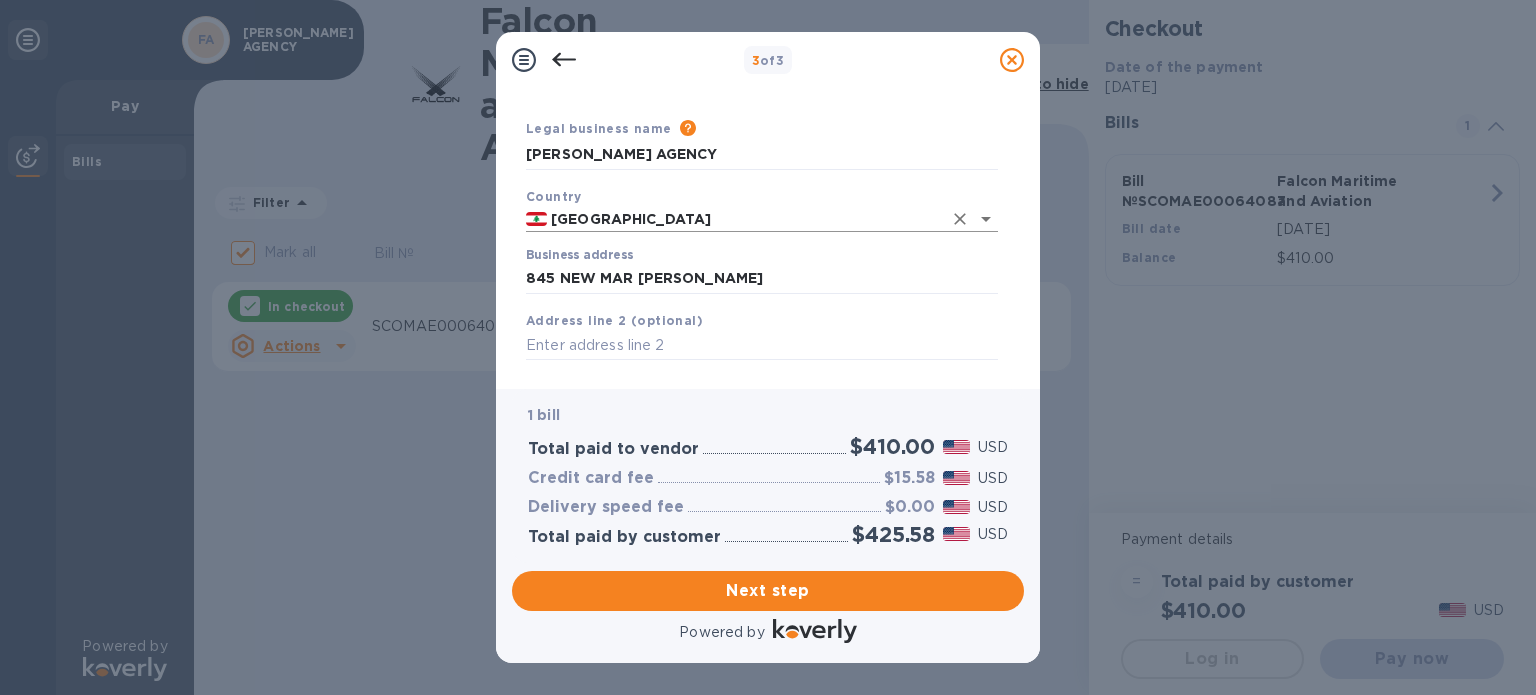 scroll, scrollTop: 0, scrollLeft: 0, axis: both 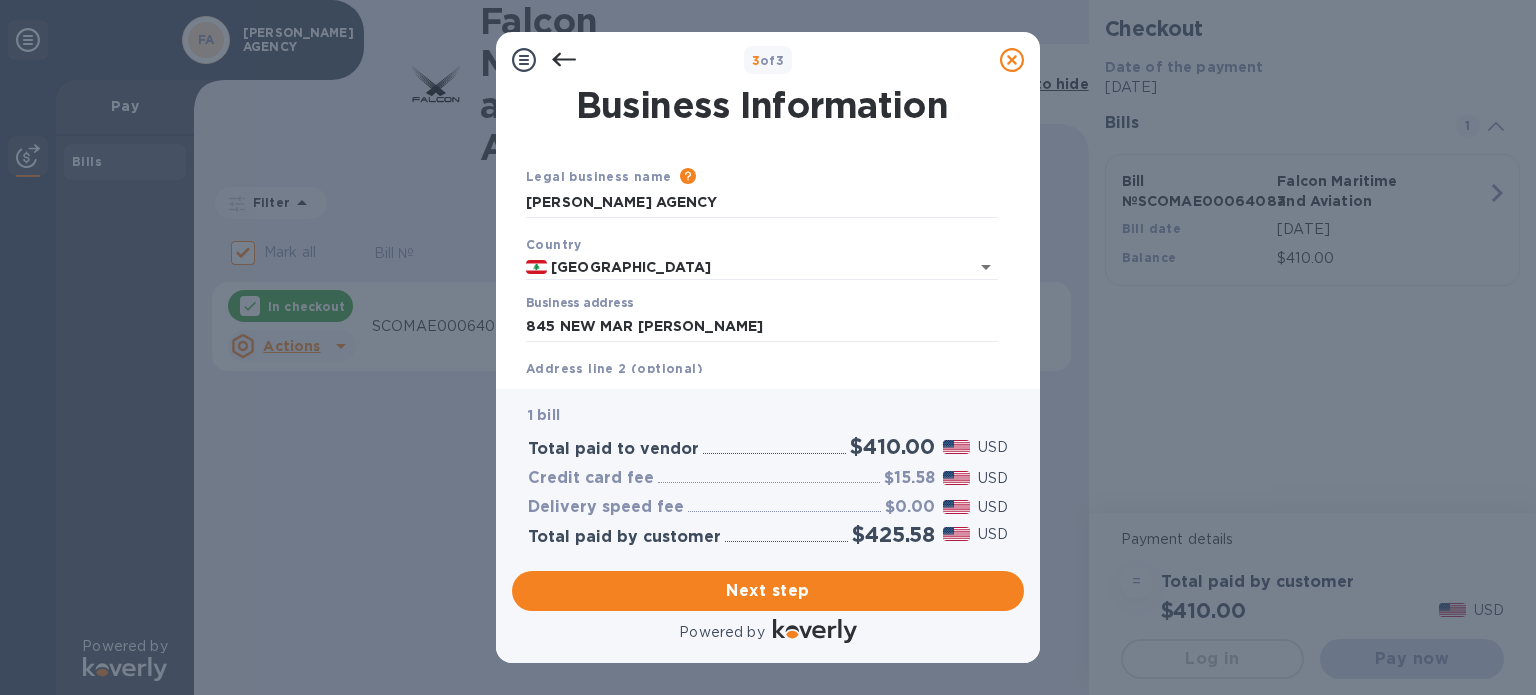 click on "Legal business name Please provide the legal name that appears on your SS-4 form issued by the IRS when the company was formed. [PERSON_NAME] AGENCY Country [GEOGRAPHIC_DATA] Business address 845 [GEOGRAPHIC_DATA] HAZMIEH Address line 2 (optional) City / Locality BAABDA State / Province [GEOGRAPHIC_DATA] Postal code Save" at bounding box center [762, 379] 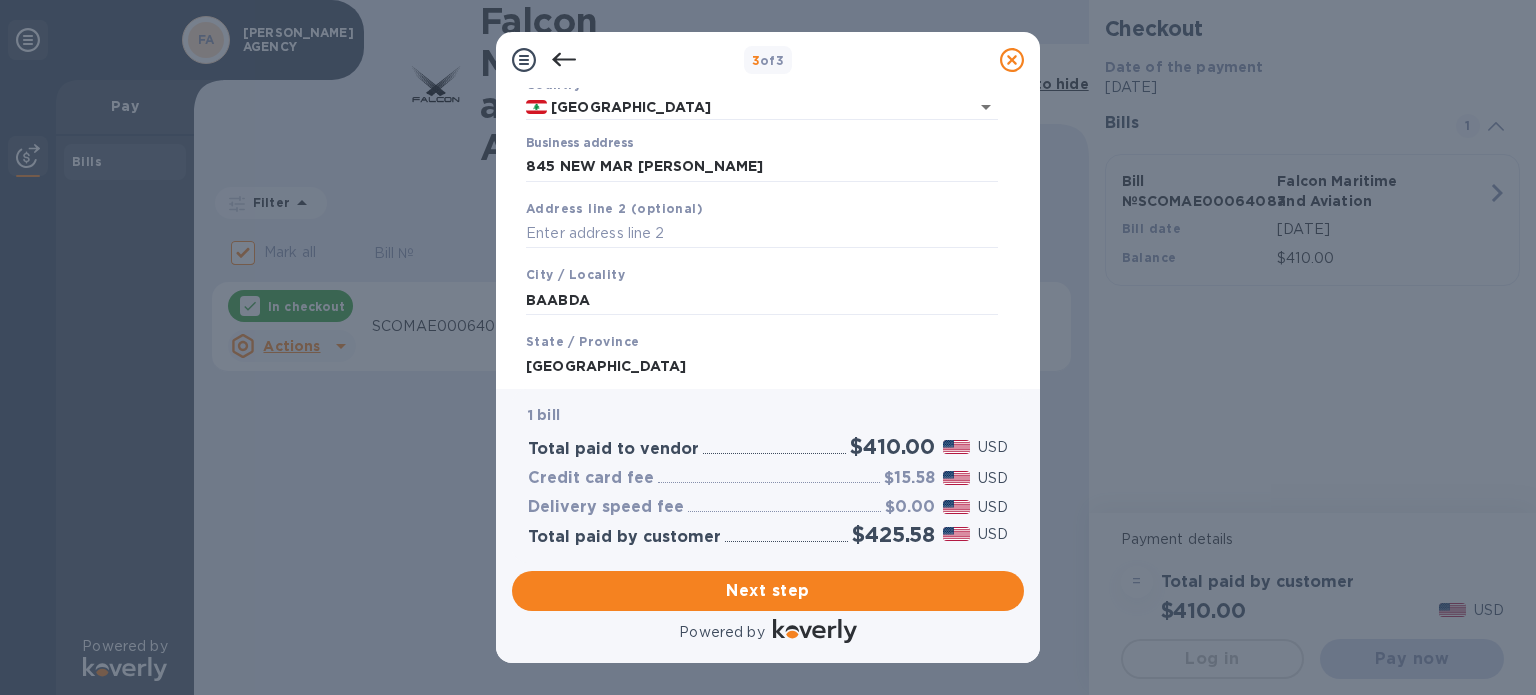 scroll, scrollTop: 285, scrollLeft: 0, axis: vertical 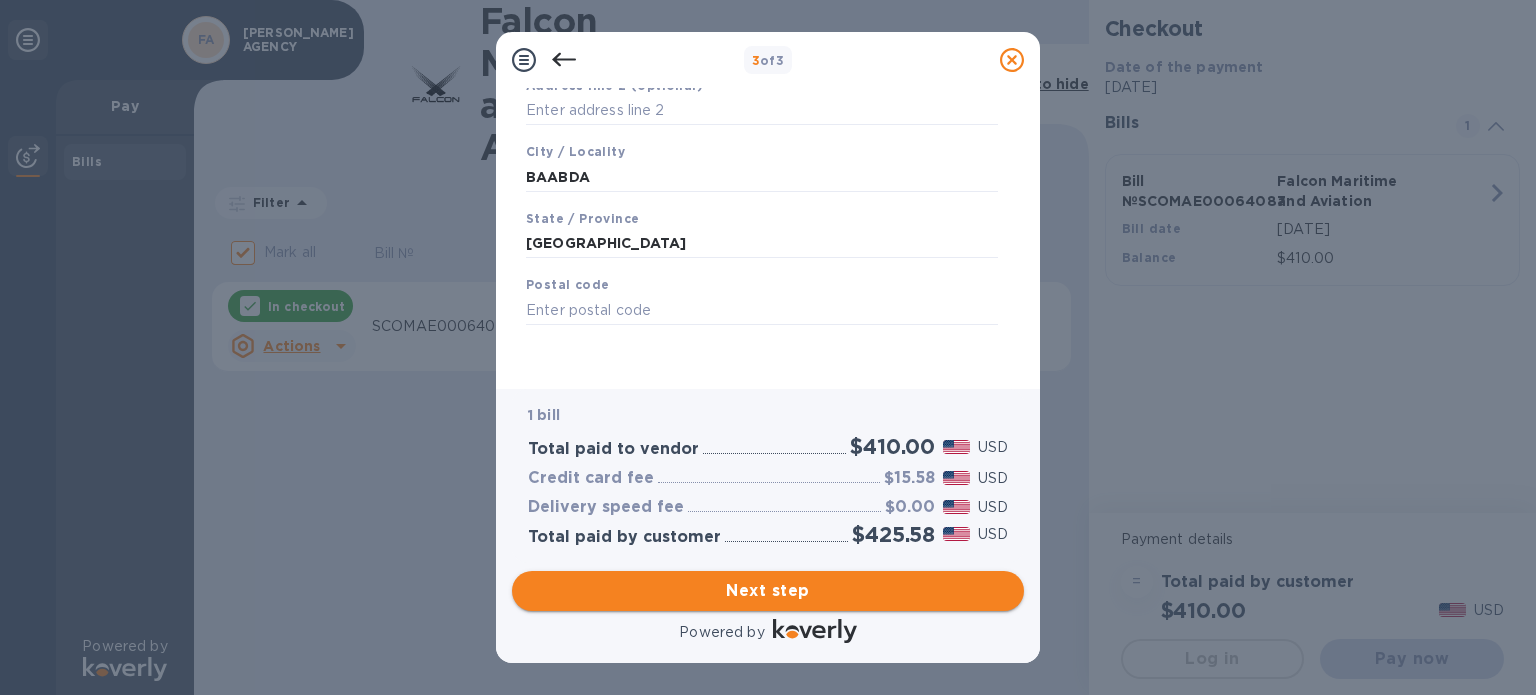 click on "Next step" at bounding box center (768, 591) 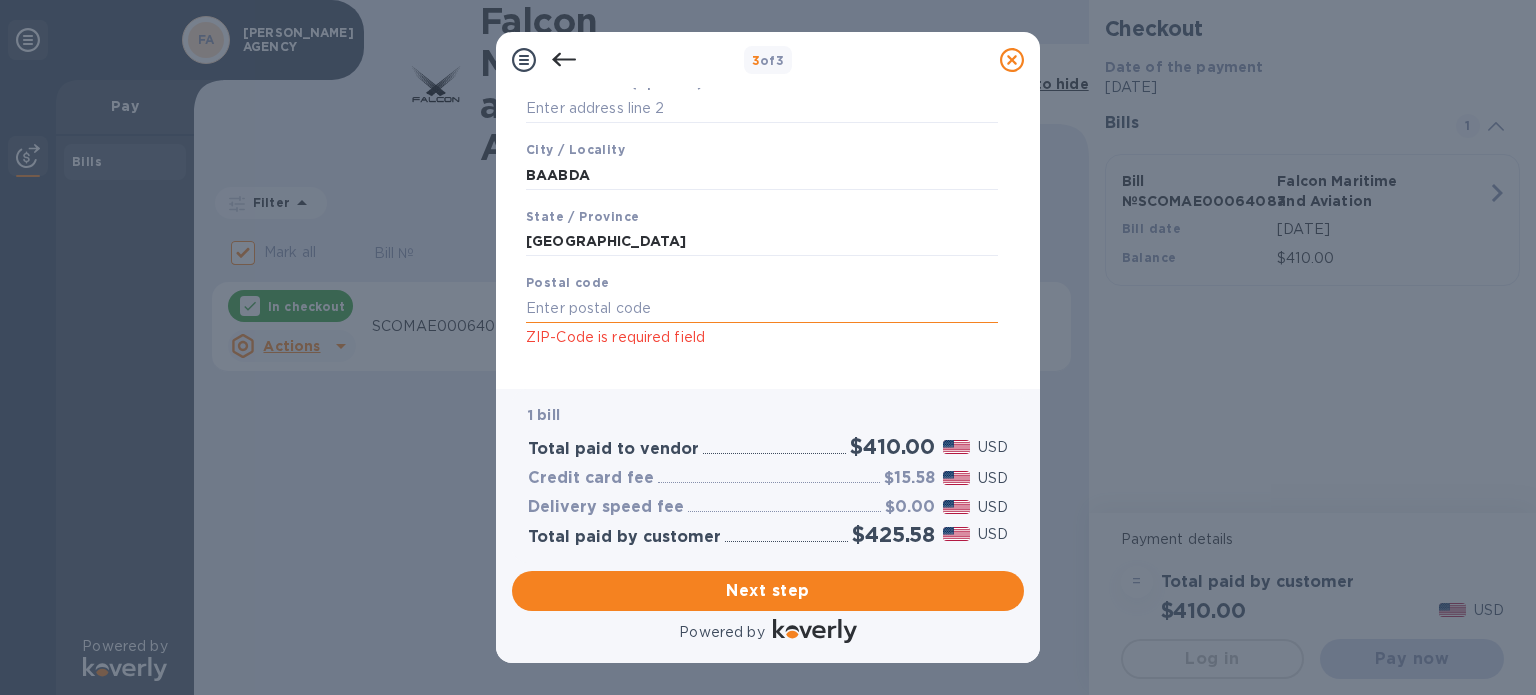 click at bounding box center [762, 308] 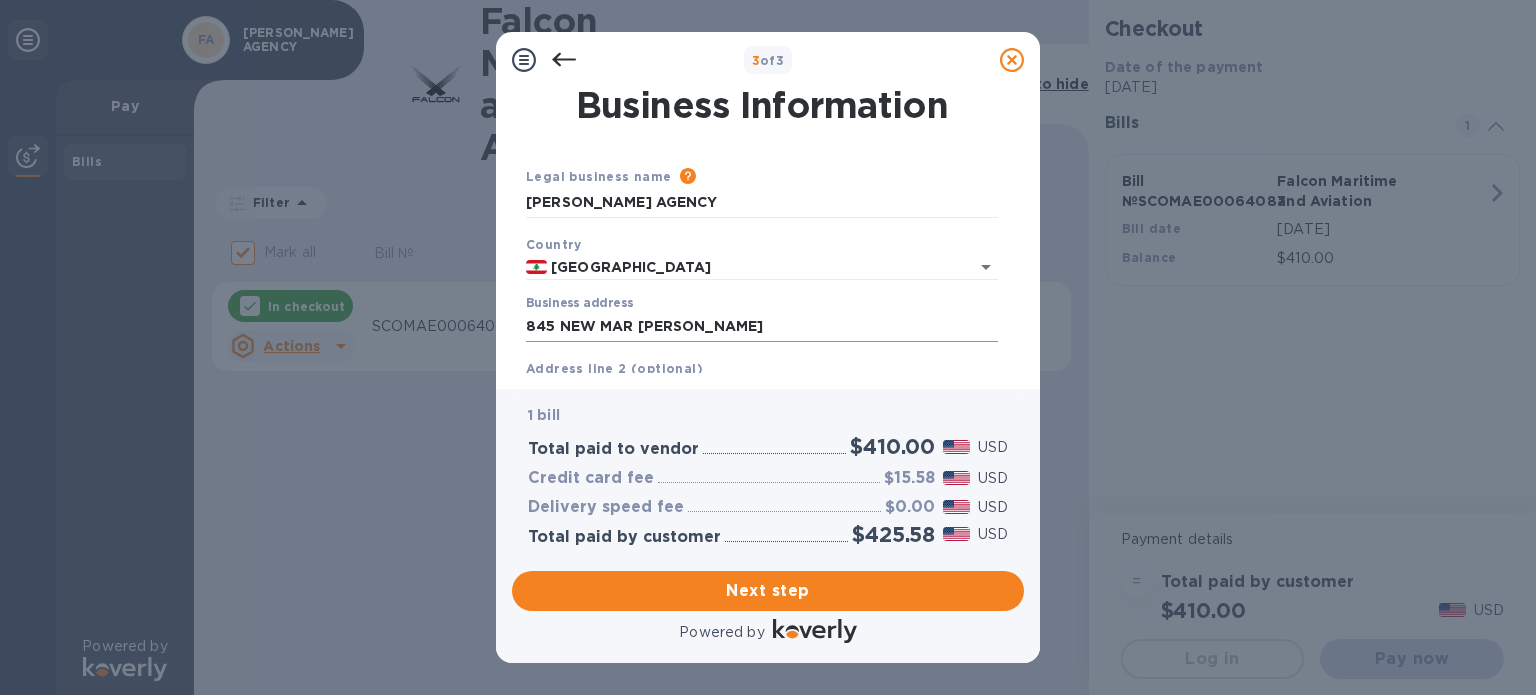 scroll, scrollTop: 300, scrollLeft: 0, axis: vertical 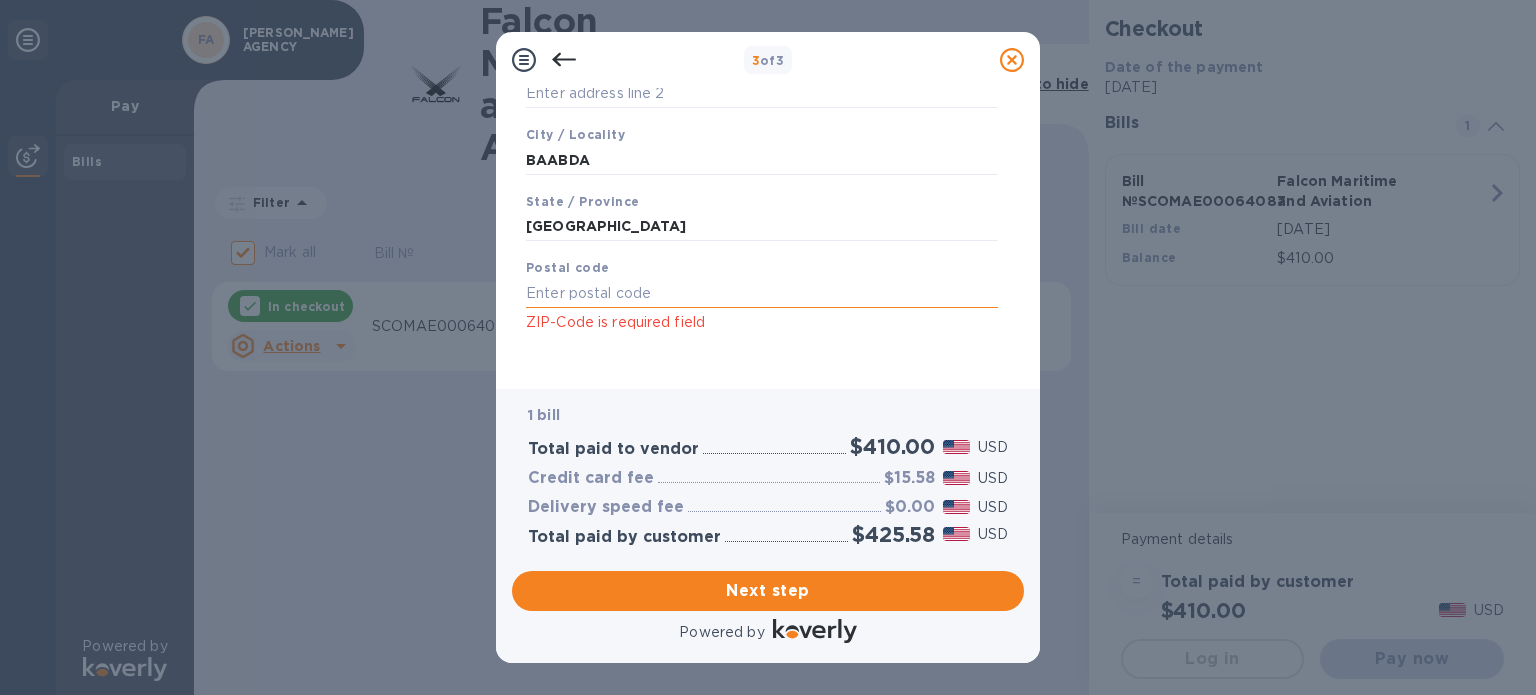 click at bounding box center [762, 293] 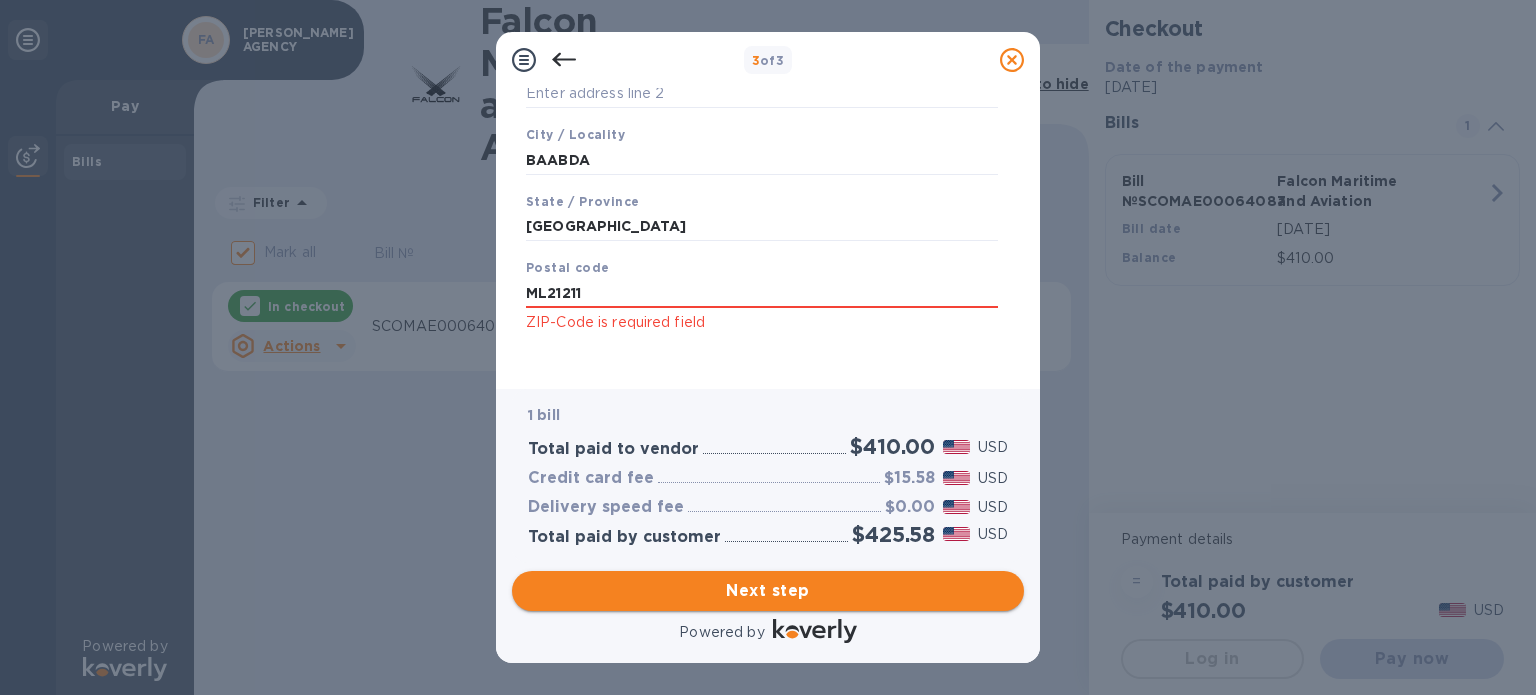 type on "ML21211" 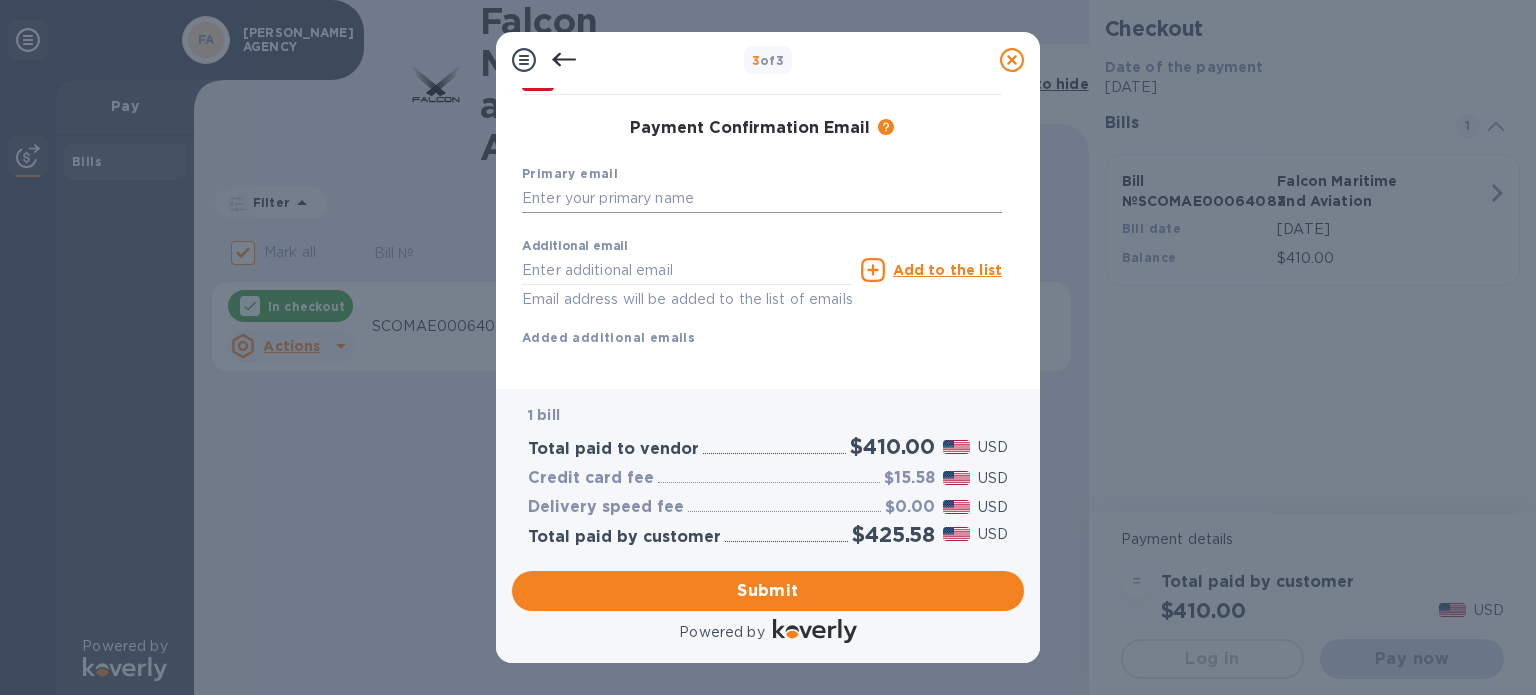 click at bounding box center (762, 199) 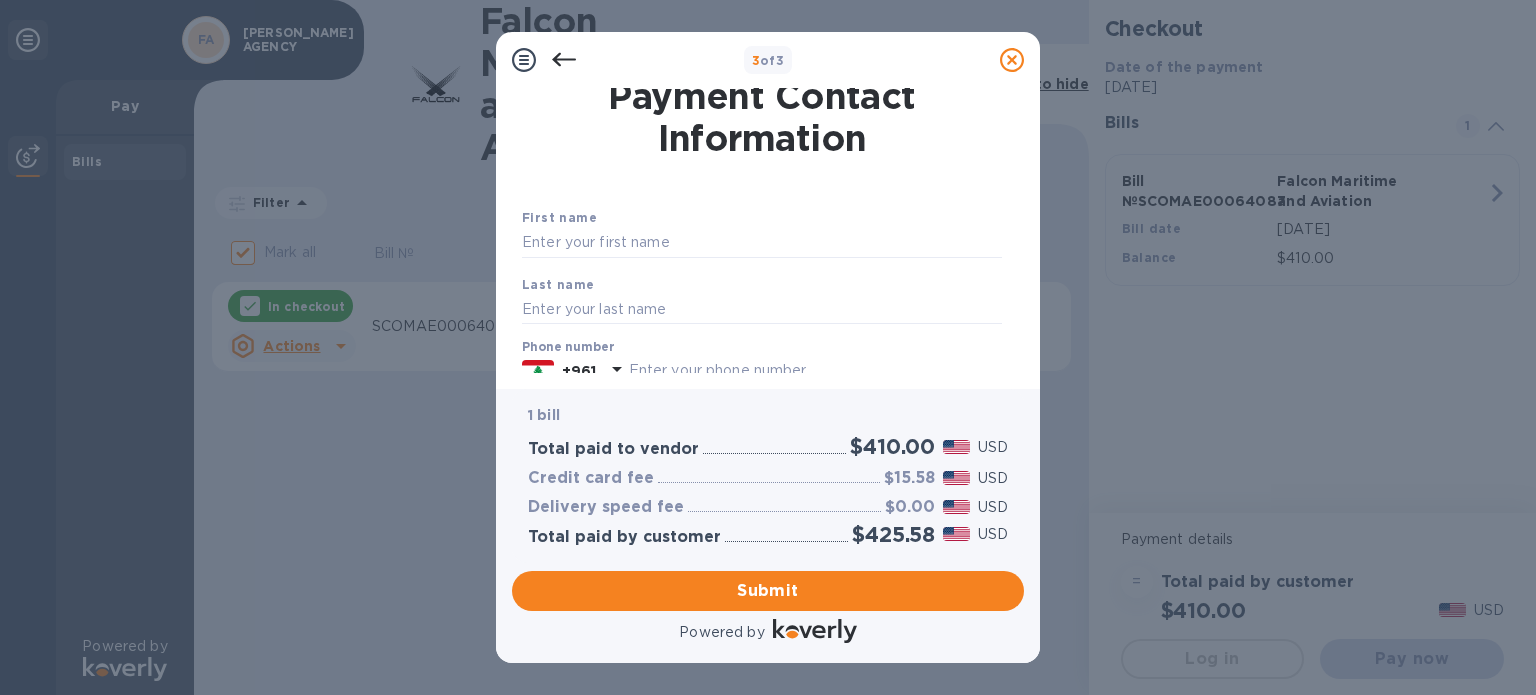 scroll, scrollTop: 0, scrollLeft: 0, axis: both 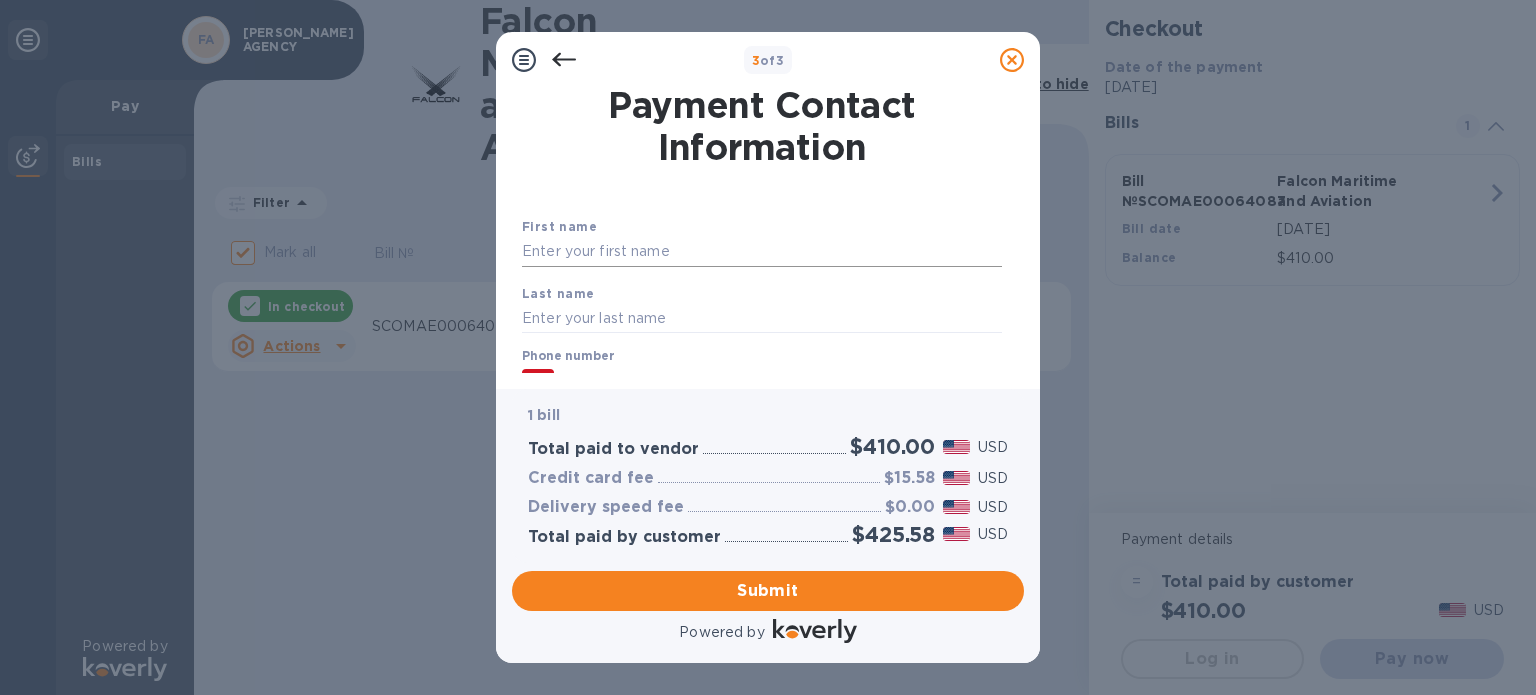 click at bounding box center (762, 252) 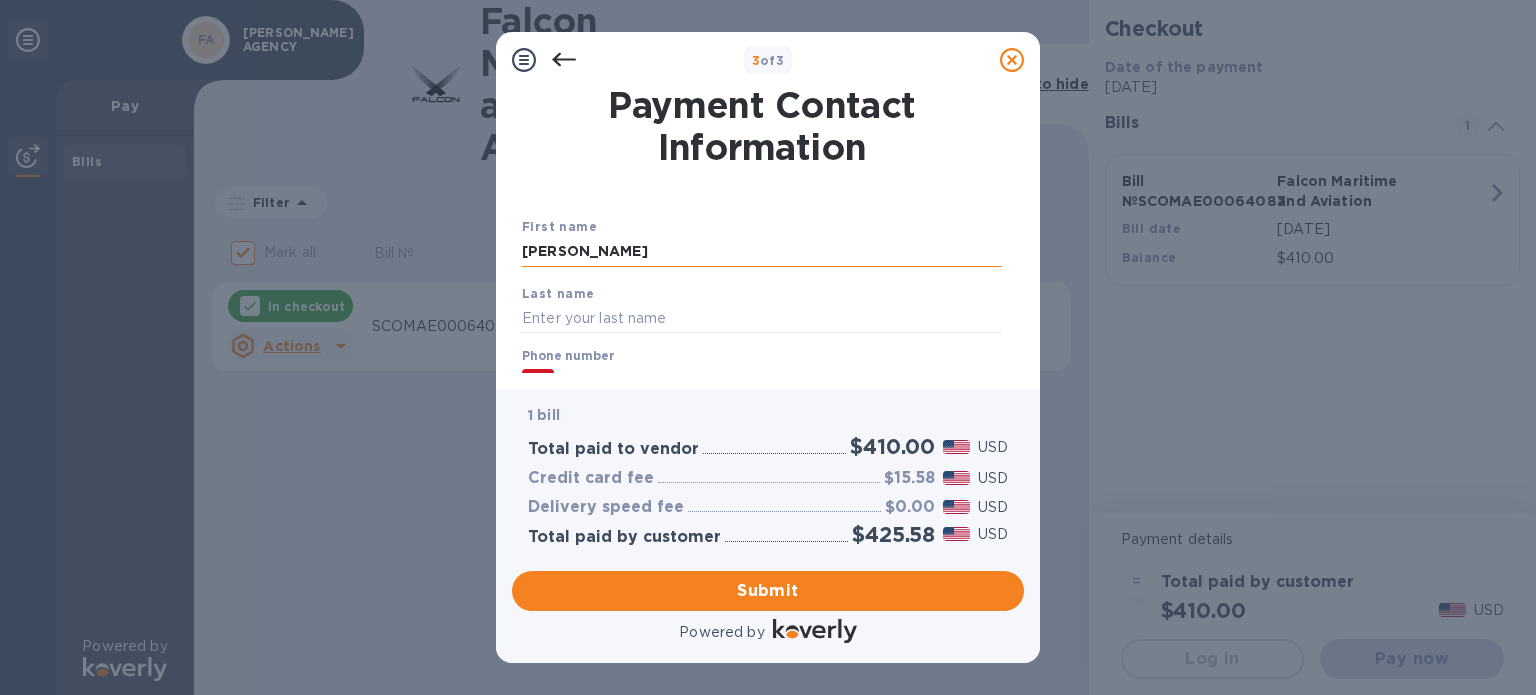 type on "[PERSON_NAME]" 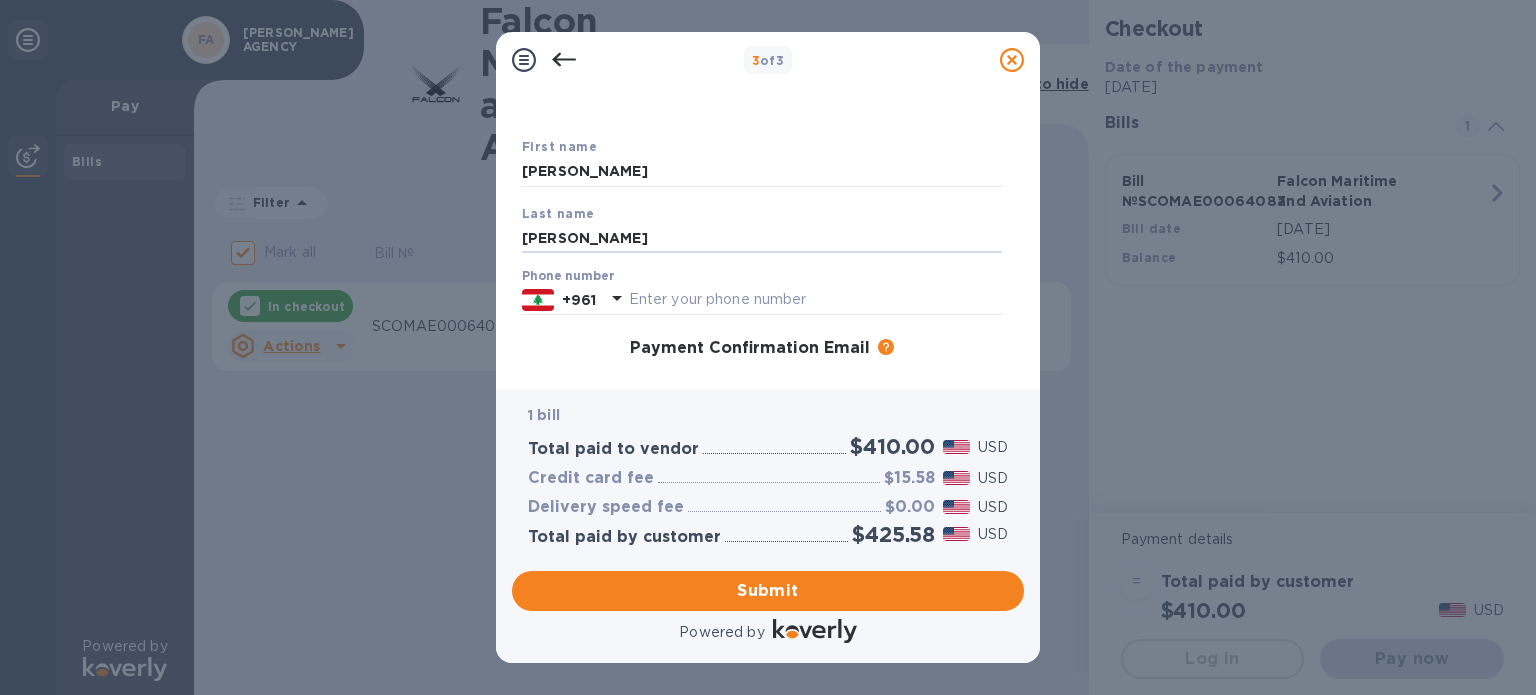 scroll, scrollTop: 200, scrollLeft: 0, axis: vertical 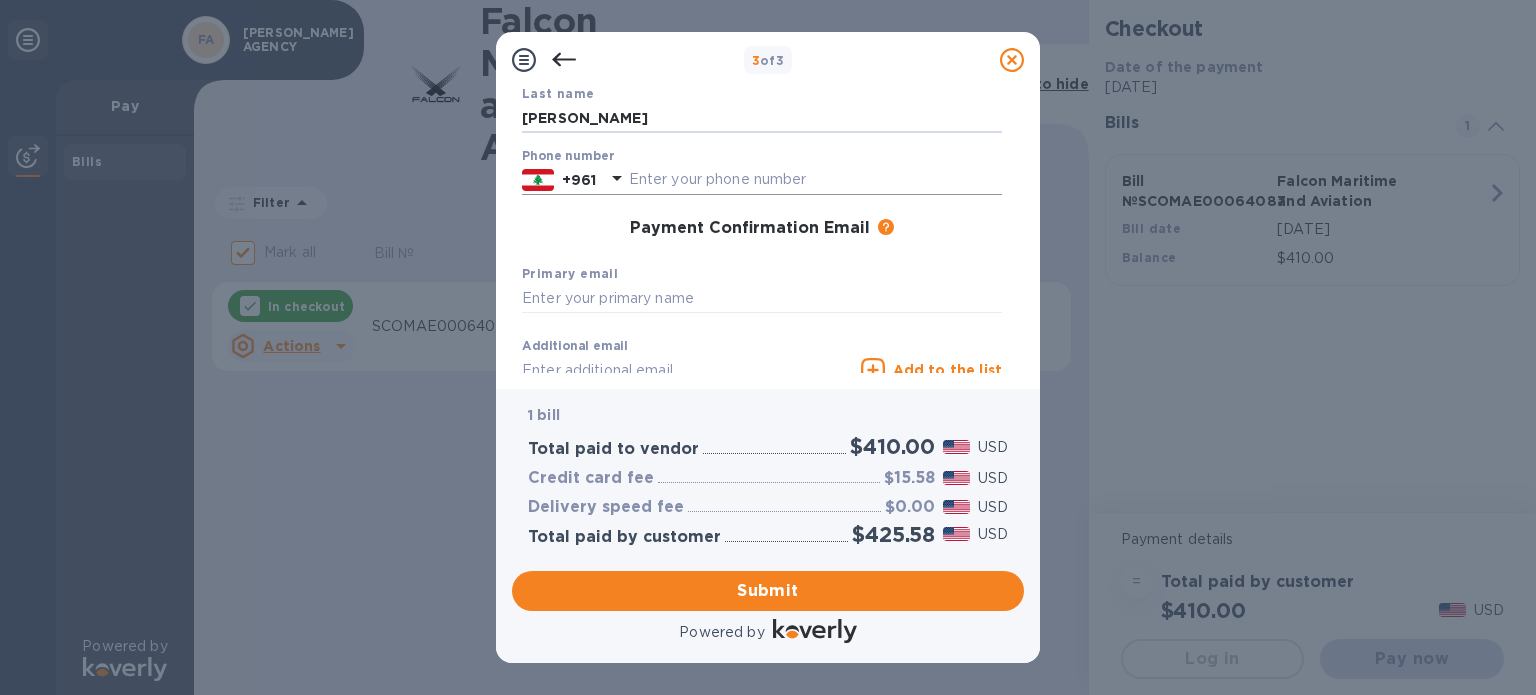 type on "[PERSON_NAME]" 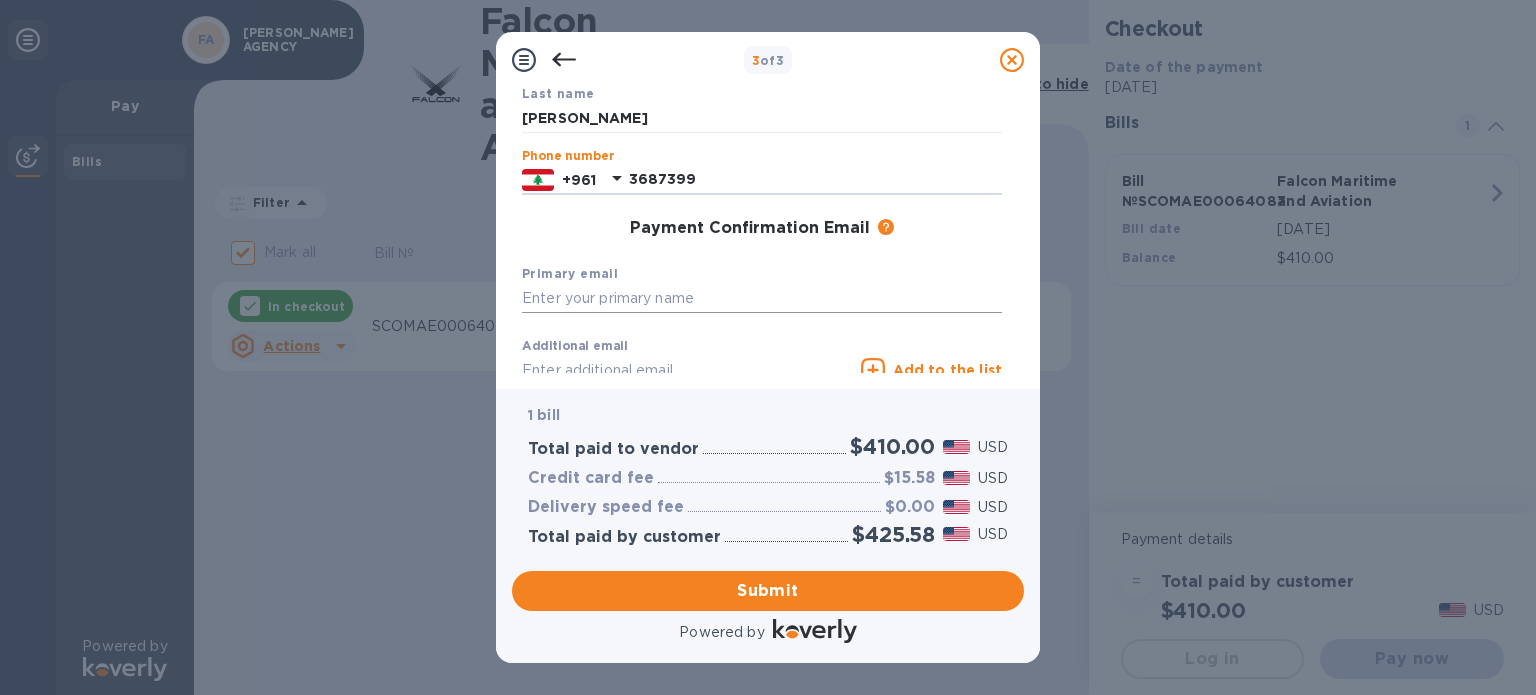 type on "3687399" 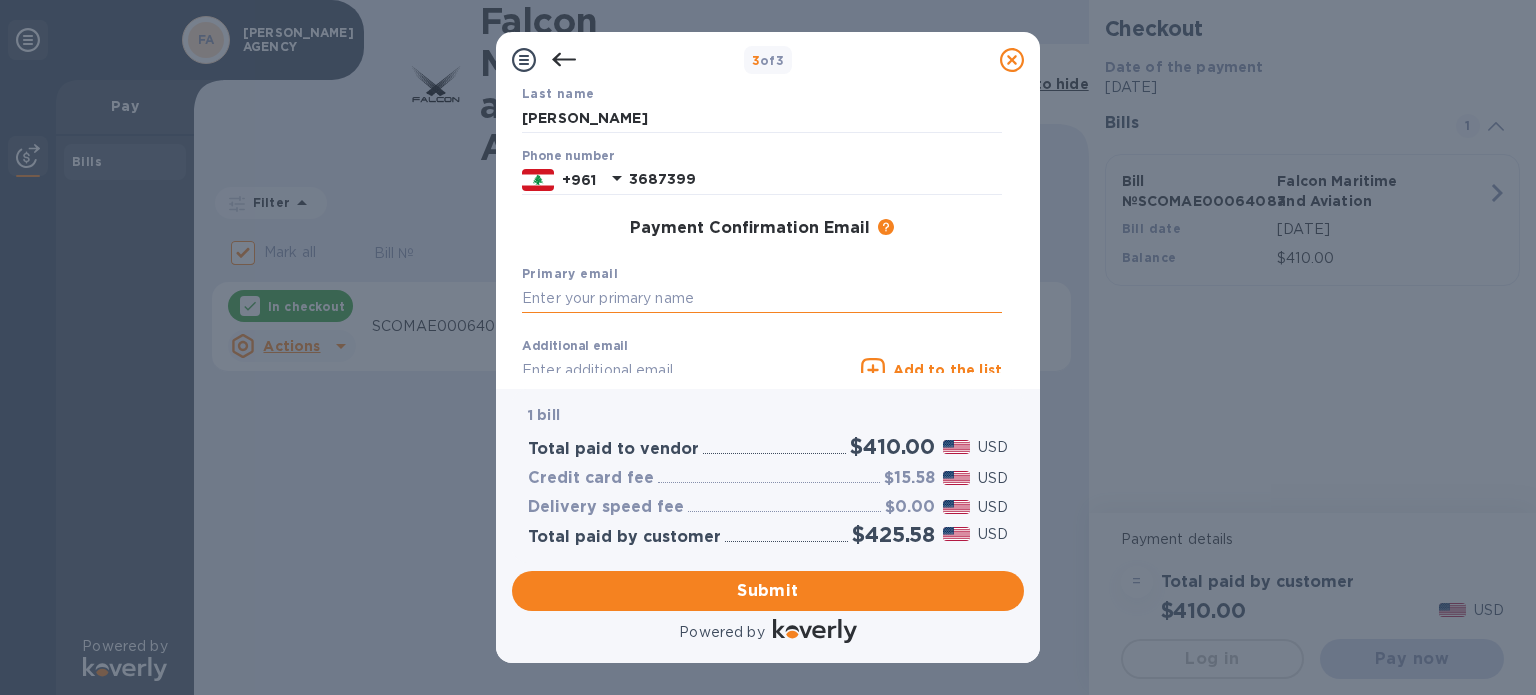 click at bounding box center (762, 299) 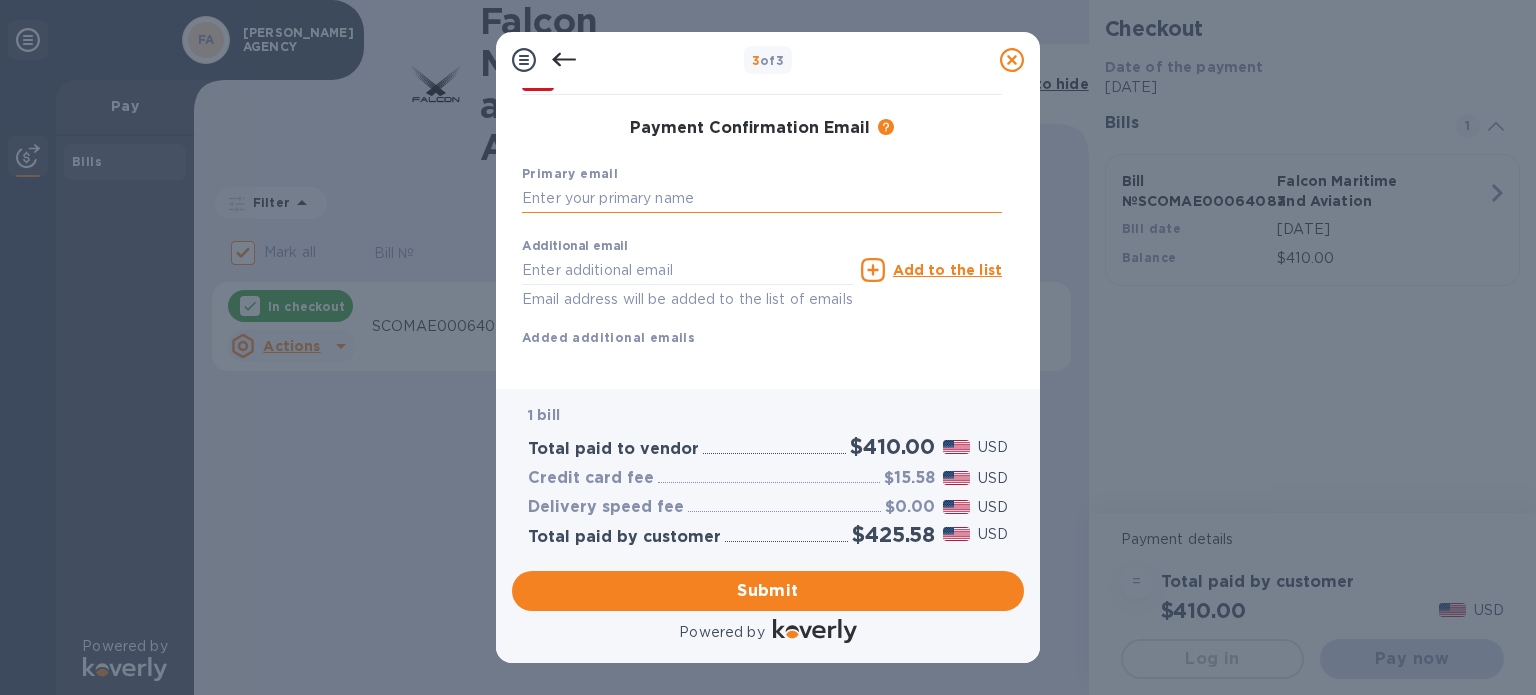 paste on "[EMAIL_ADDRESS][DOMAIN_NAME]" 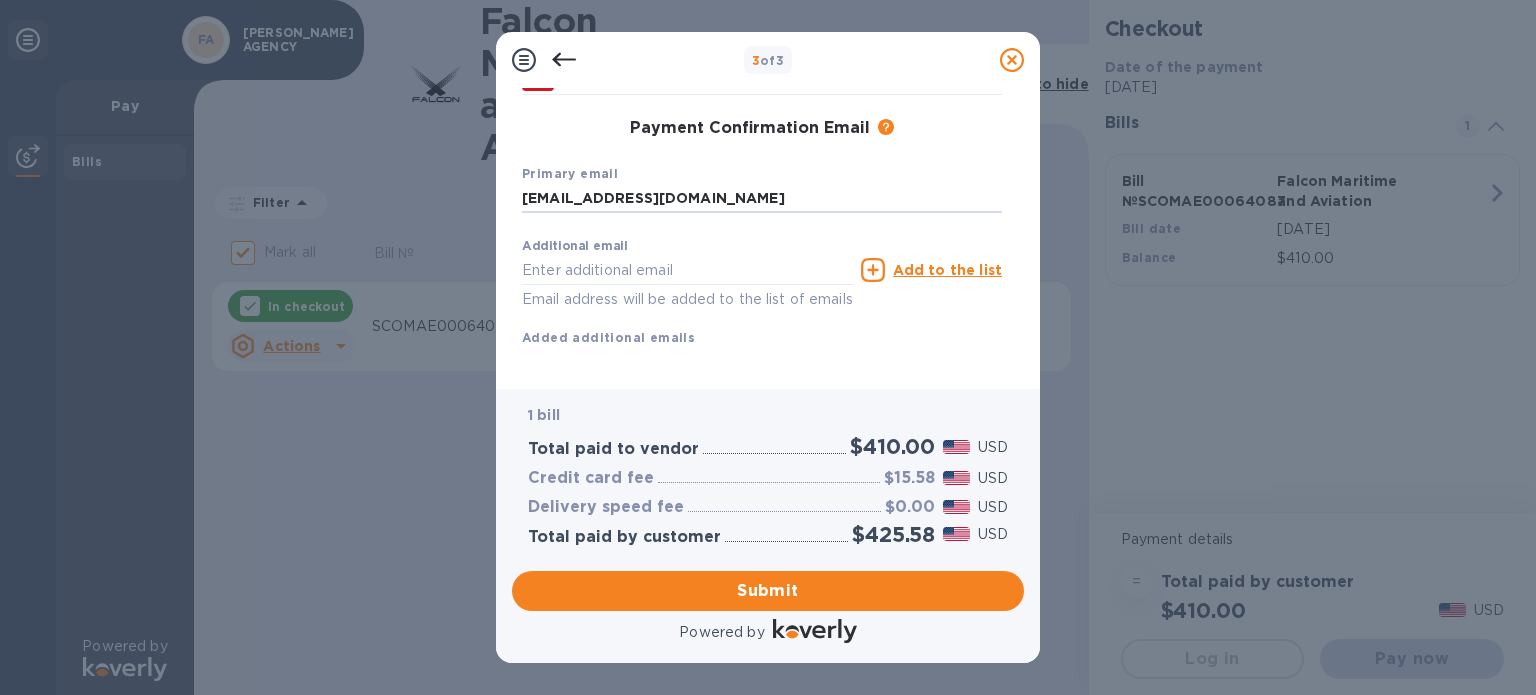 type on "[EMAIL_ADDRESS][DOMAIN_NAME]" 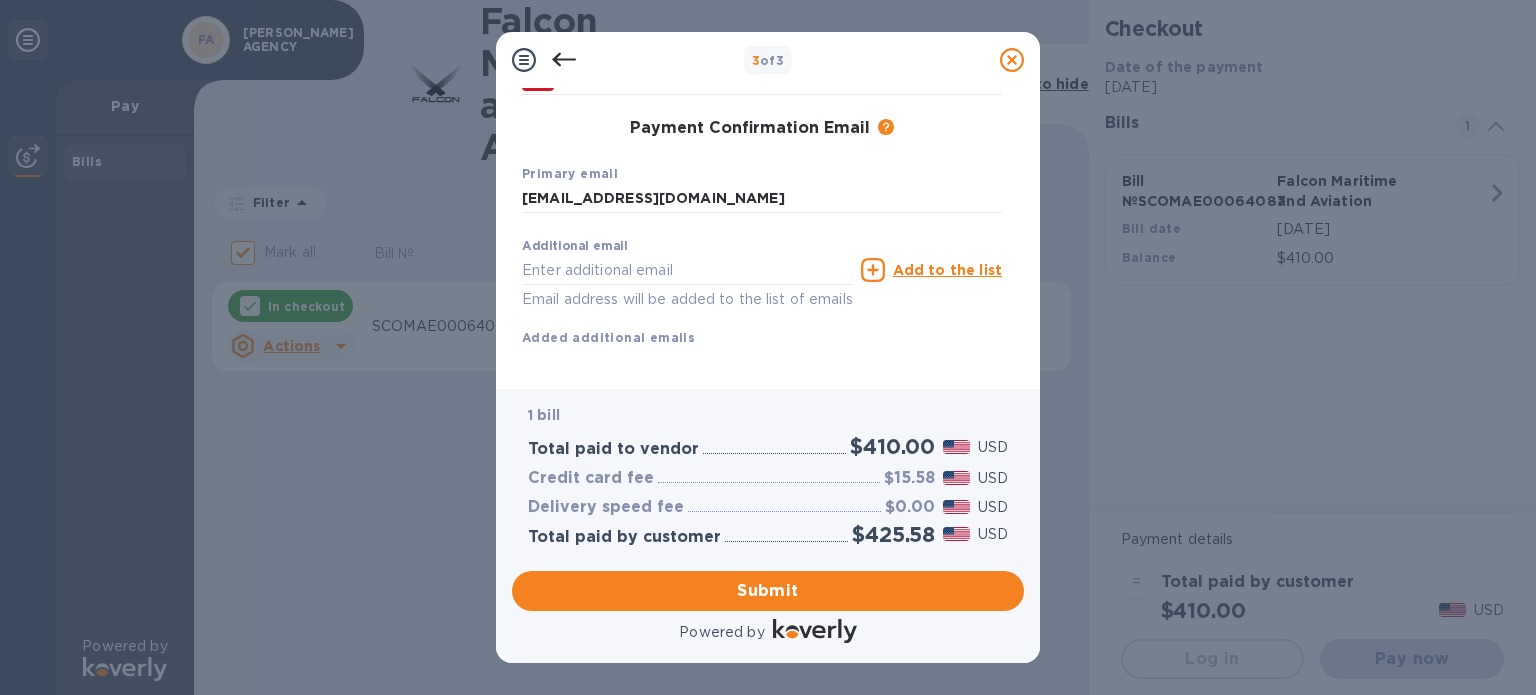 click on "Additional email Email address will be added to the list of emails Add to the list Added additional emails" at bounding box center (762, 288) 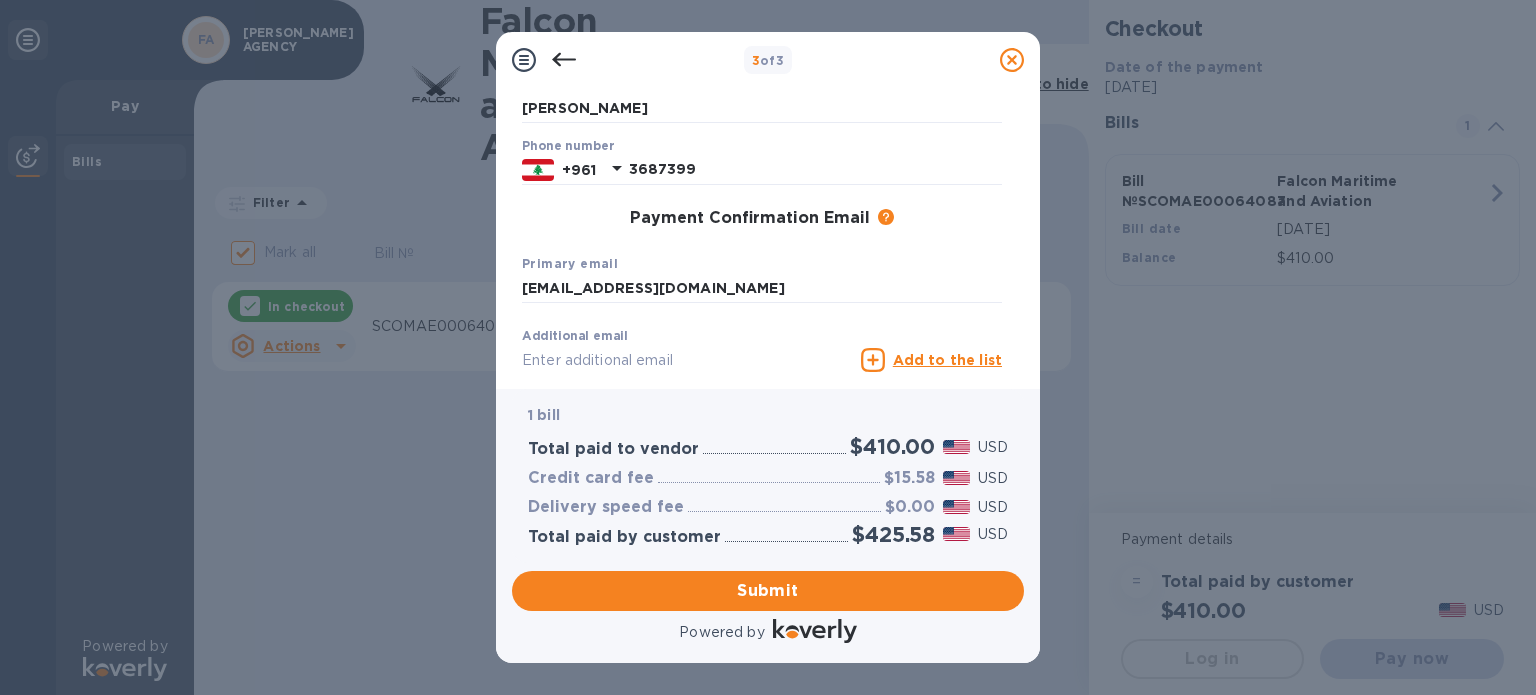 scroll, scrollTop: 332, scrollLeft: 0, axis: vertical 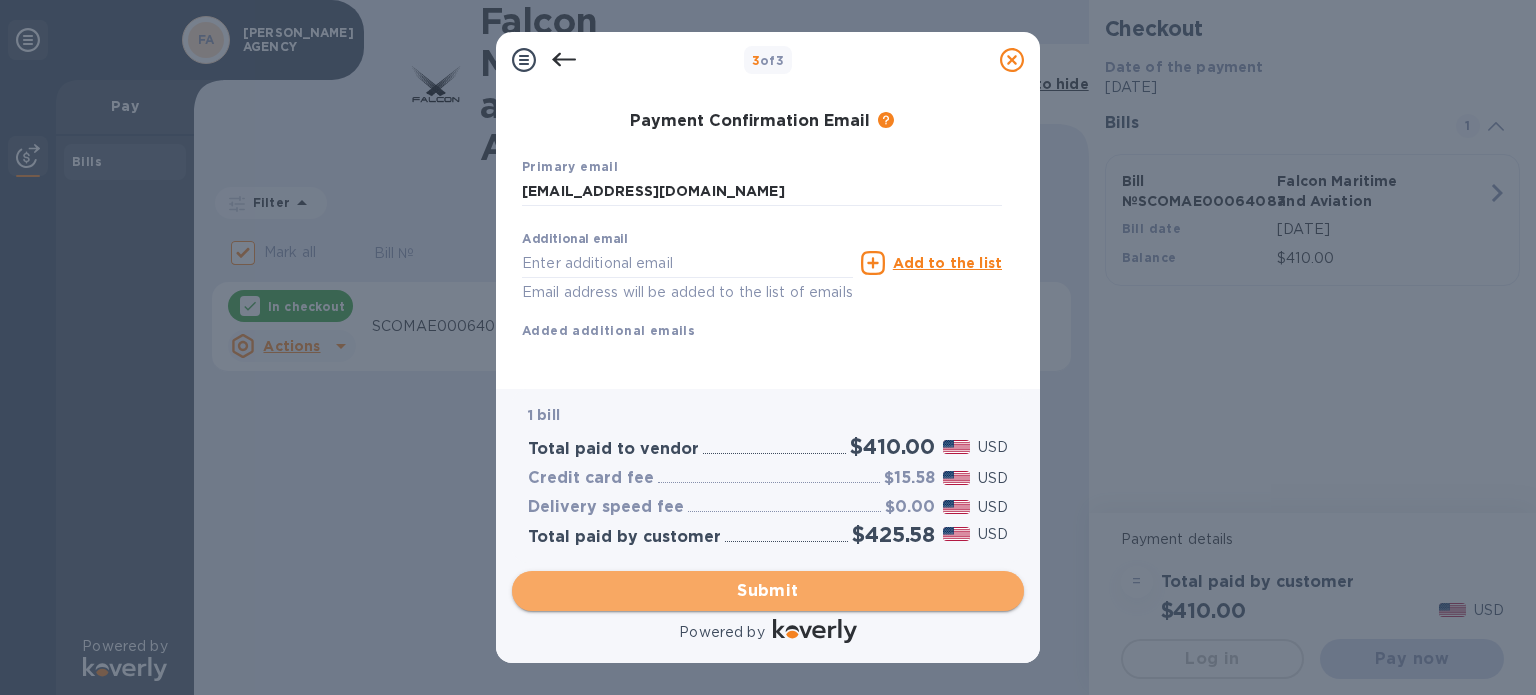 click on "Submit" at bounding box center (768, 591) 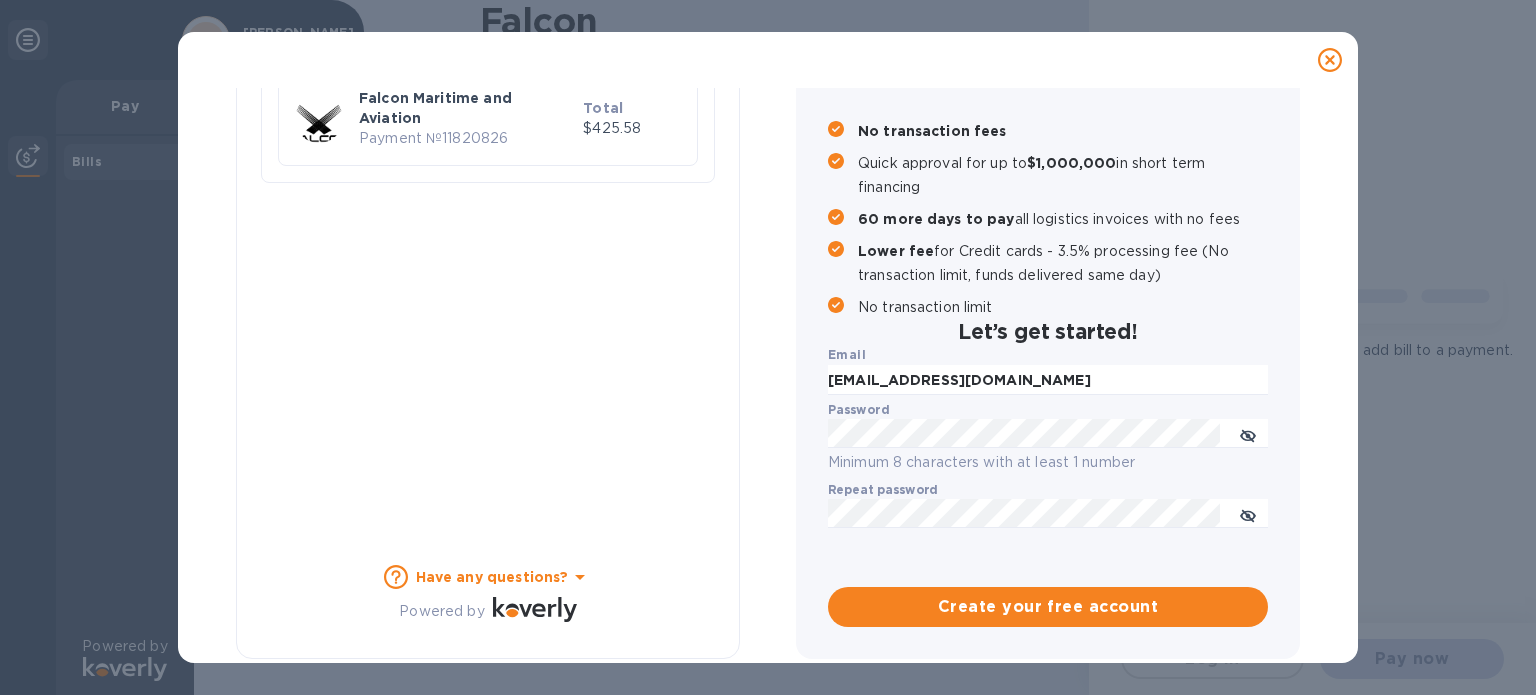 checkbox on "false" 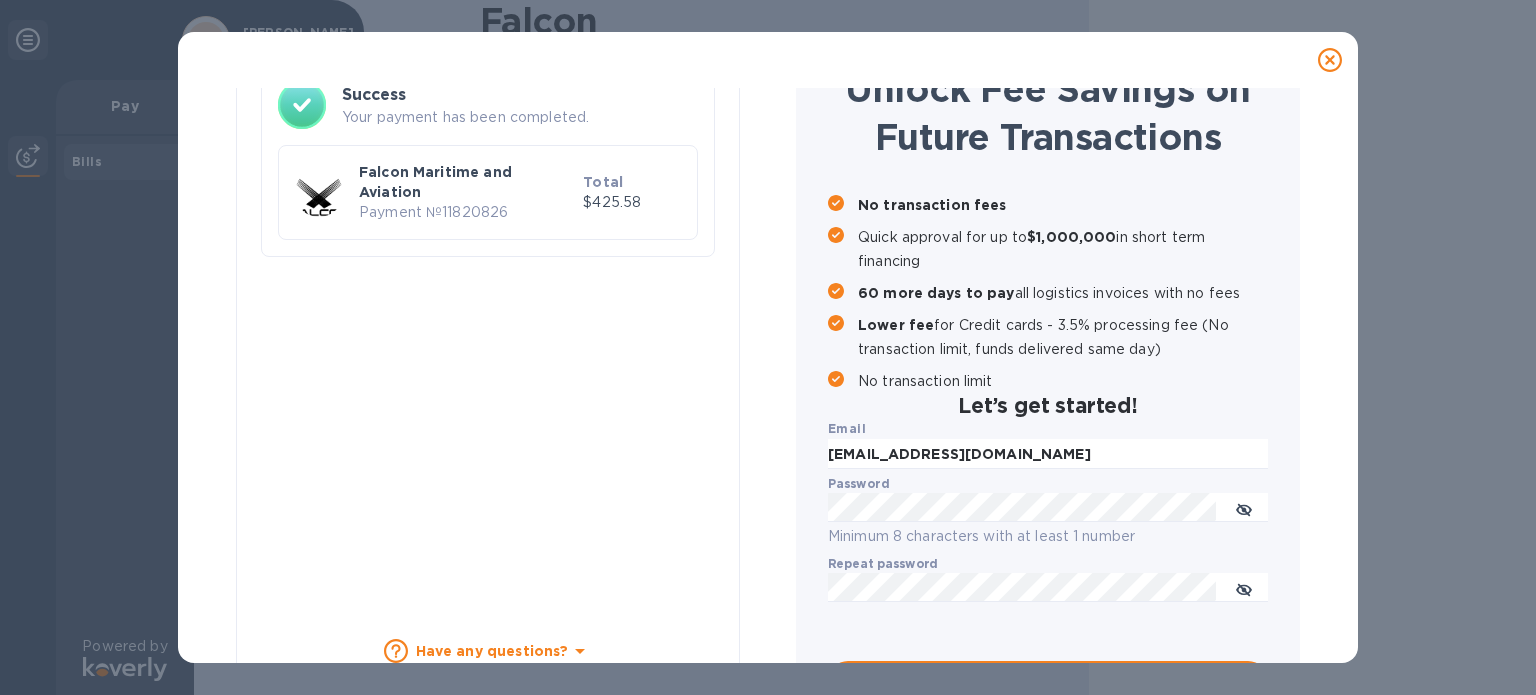 scroll, scrollTop: 224, scrollLeft: 0, axis: vertical 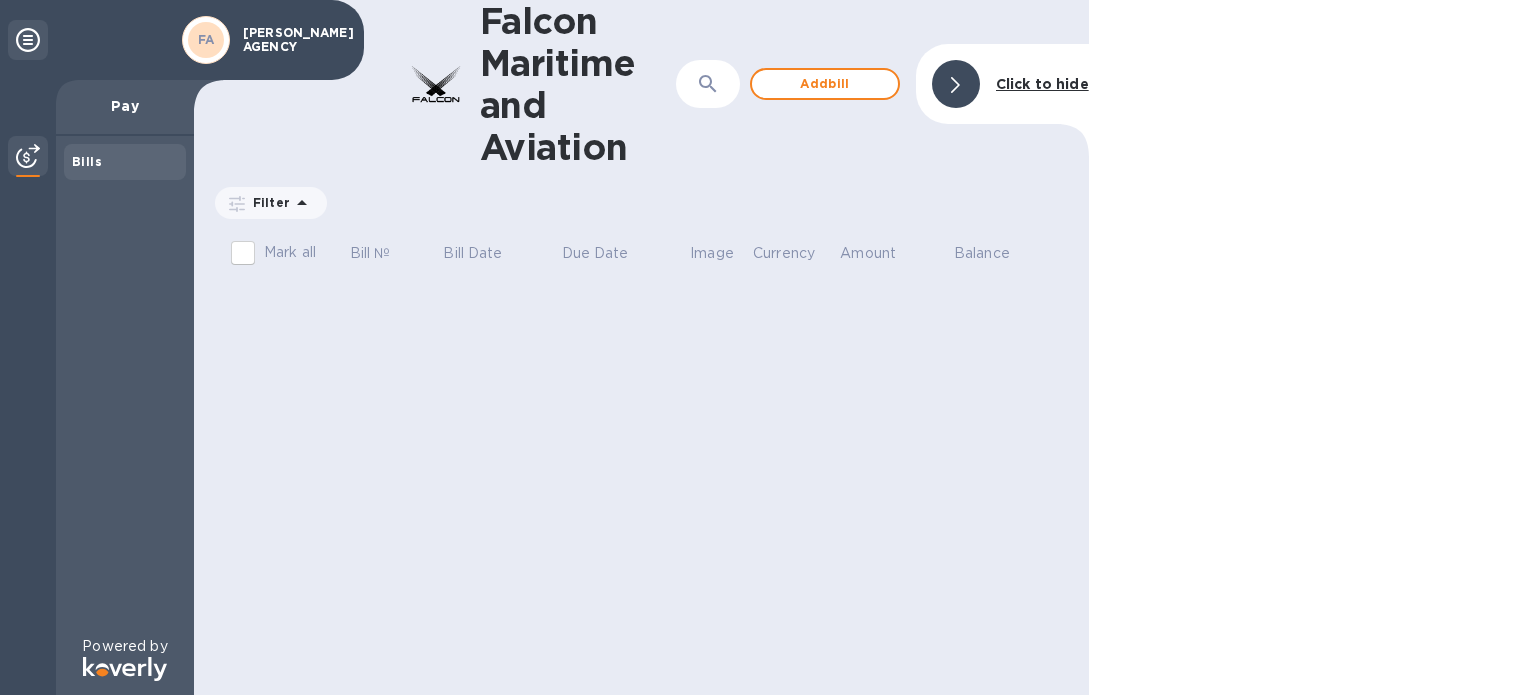 click on "Falcon Maritime and Aviation ​ Add   [PERSON_NAME] to hide Filter Amount   Mark all Bill № Bill Date Due Date Image Currency Amount Balance" at bounding box center (641, 347) 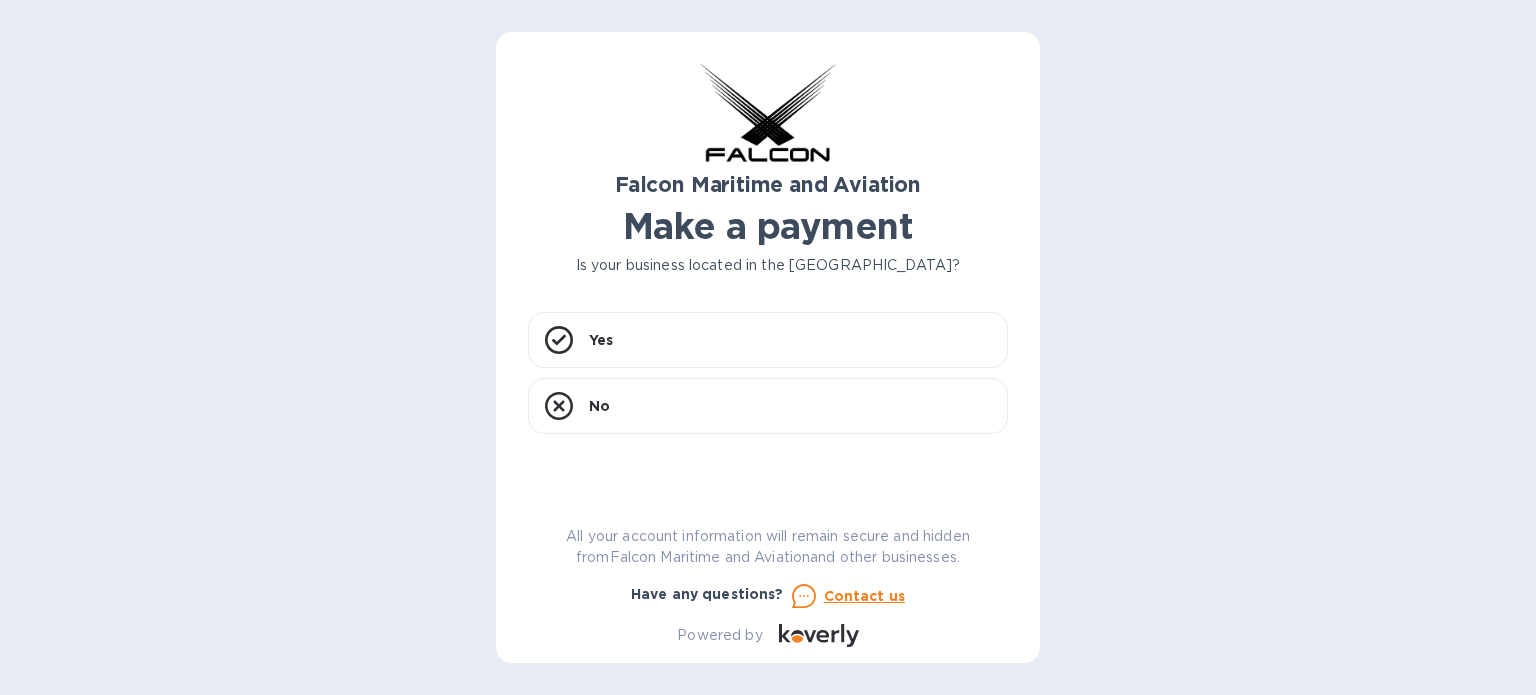 scroll, scrollTop: 0, scrollLeft: 0, axis: both 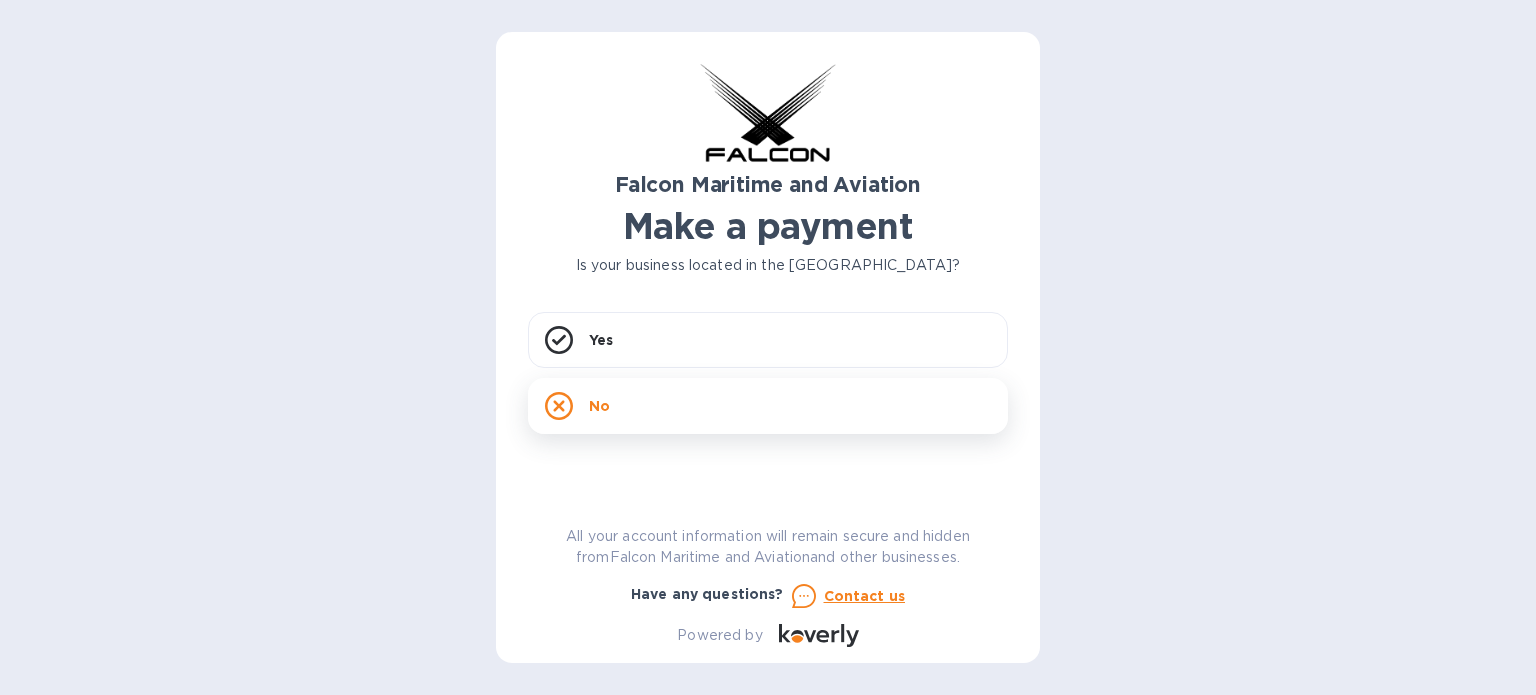 click on "No" at bounding box center [768, 406] 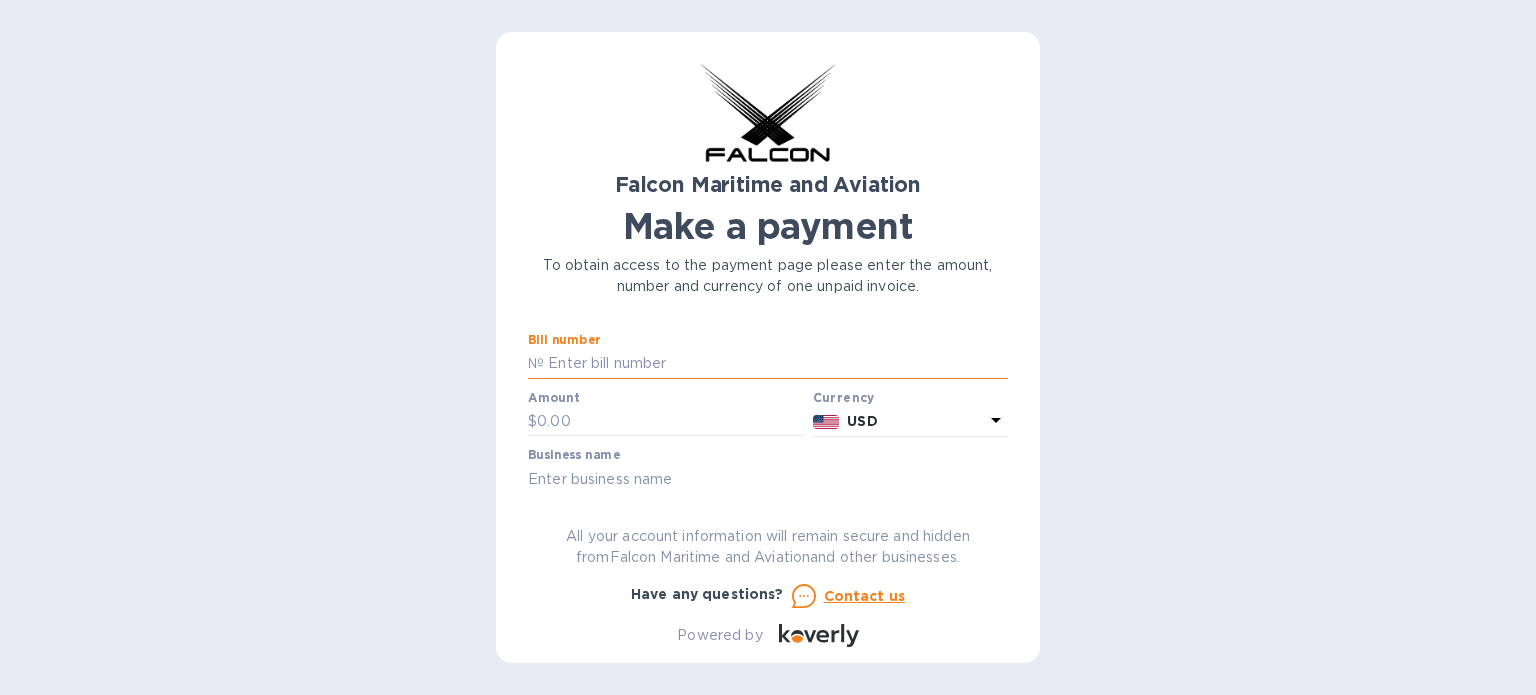 click at bounding box center (776, 364) 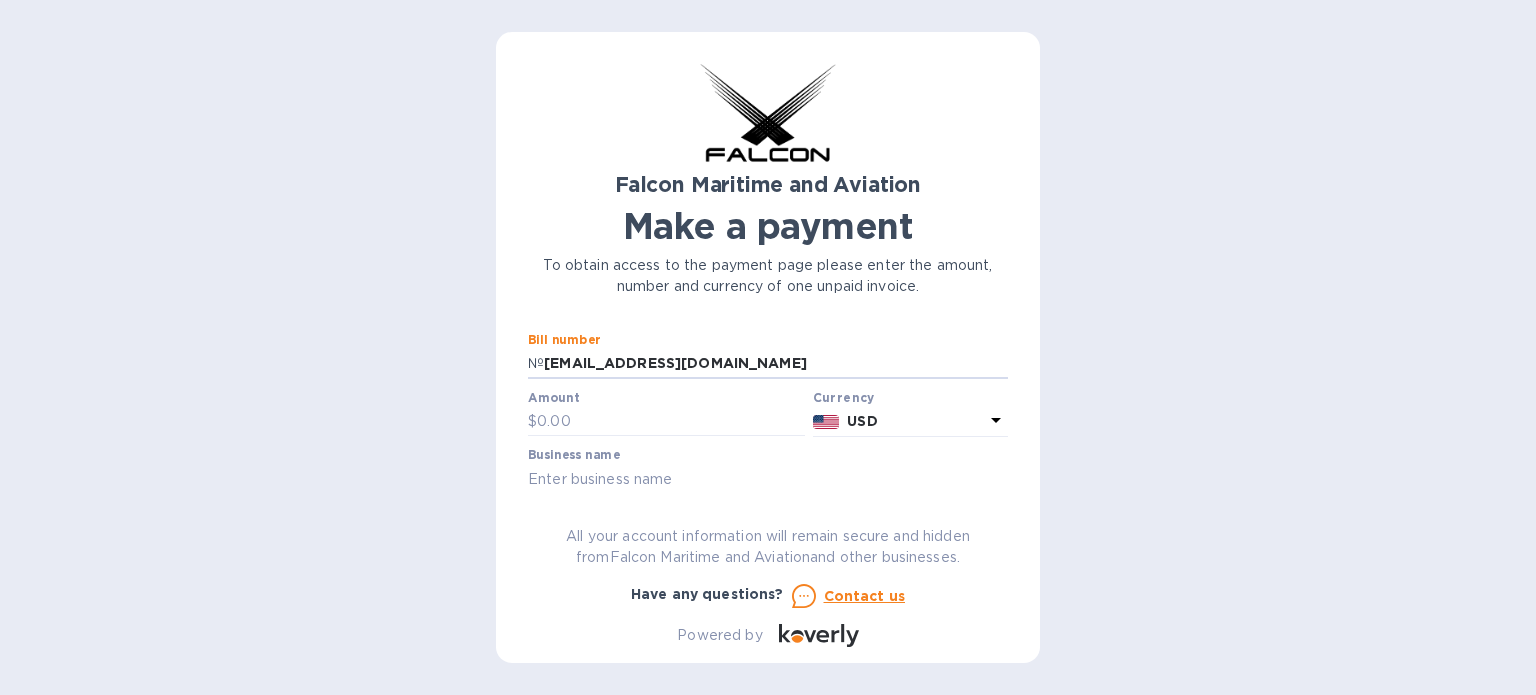 drag, startPoint x: 768, startPoint y: 364, endPoint x: 364, endPoint y: 375, distance: 404.14972 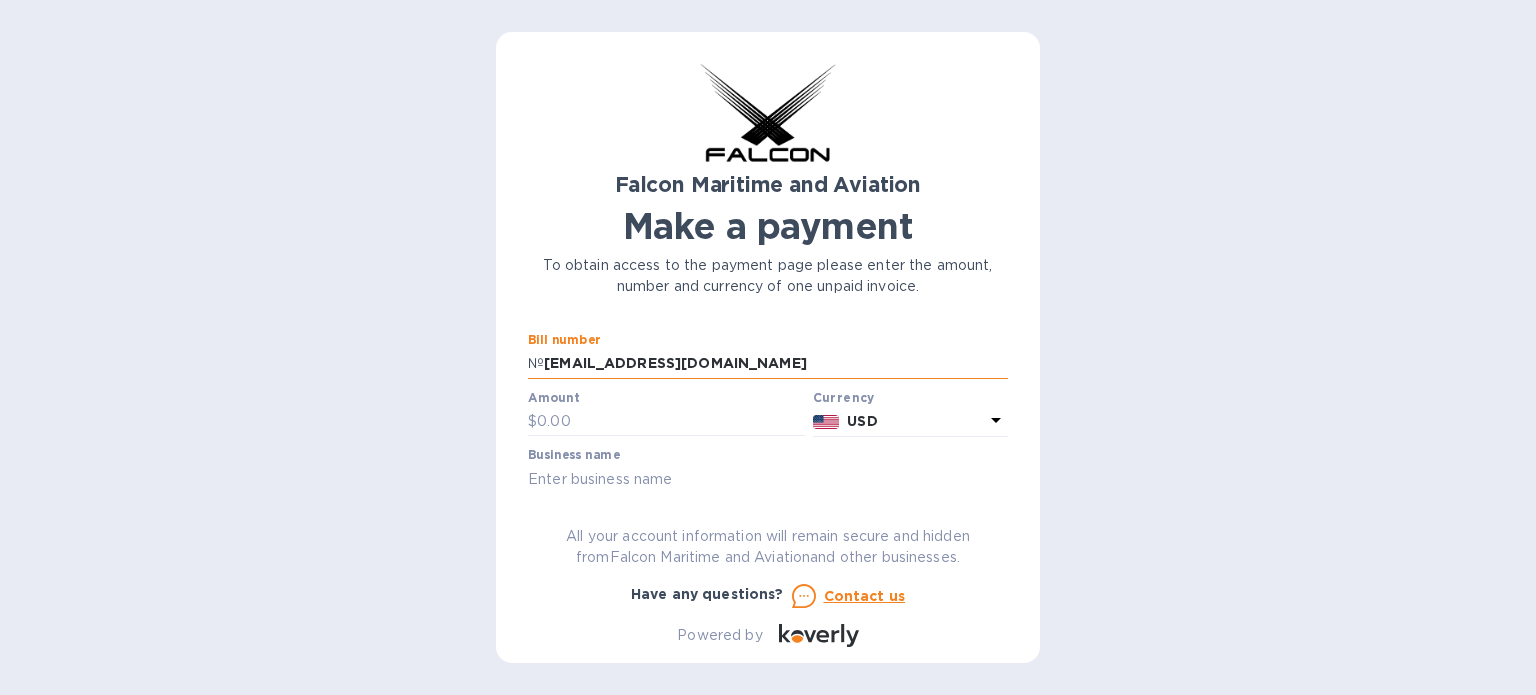 paste on "SFMASE00057506" 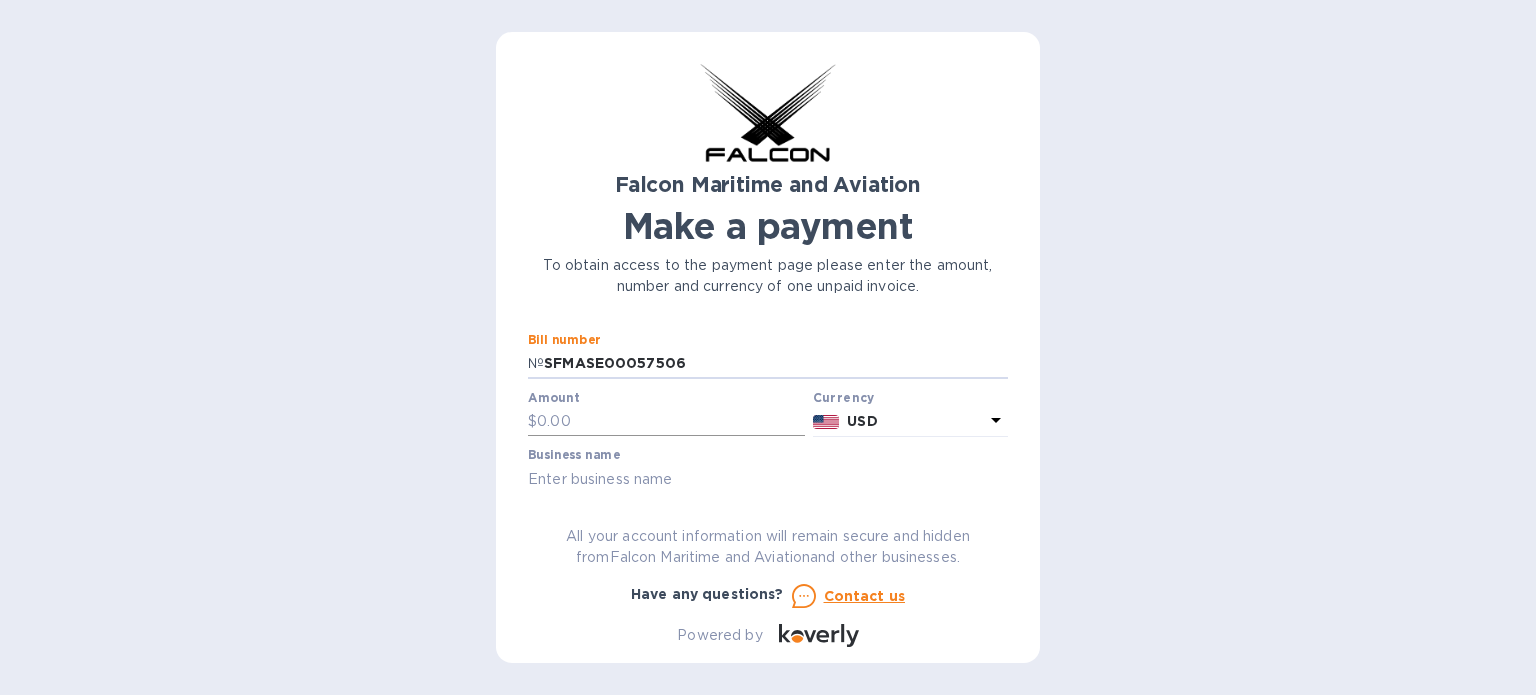 type on "SFMASE00057506" 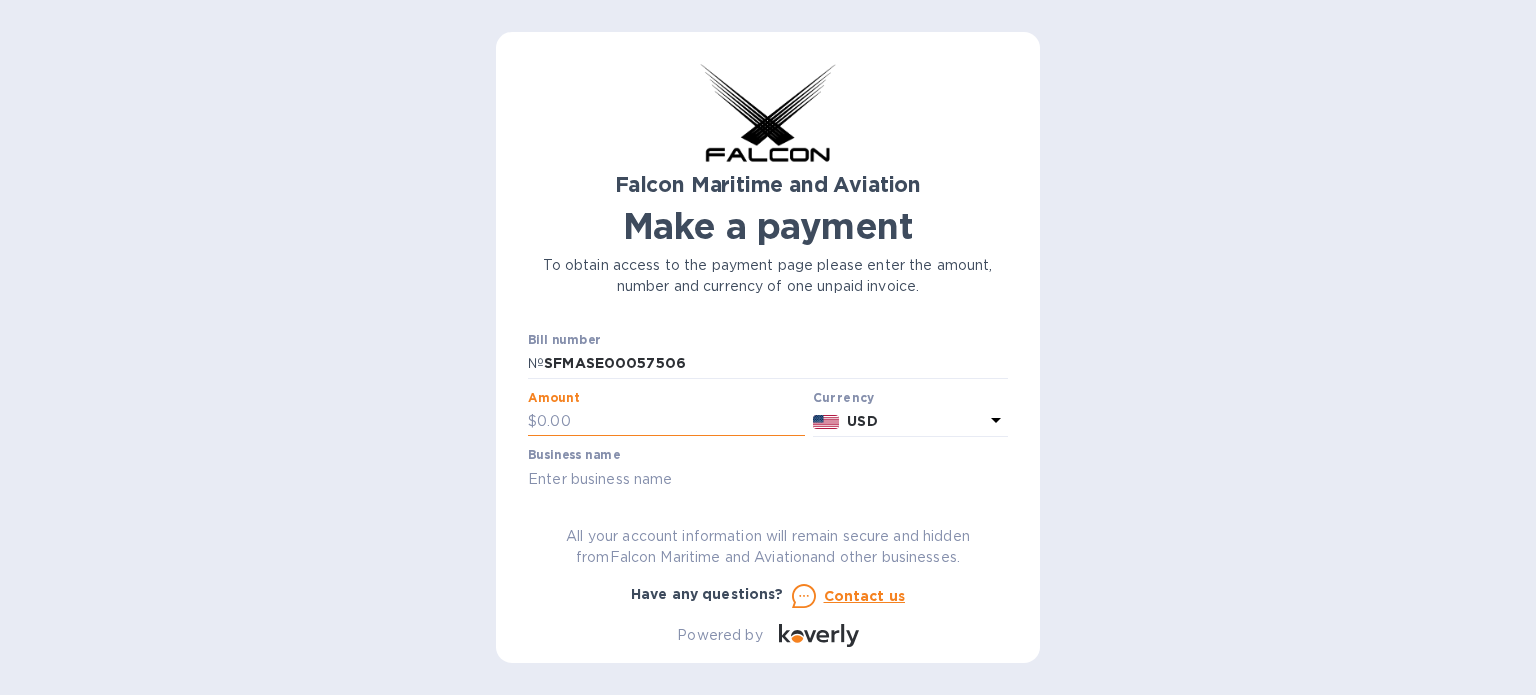 click at bounding box center [671, 422] 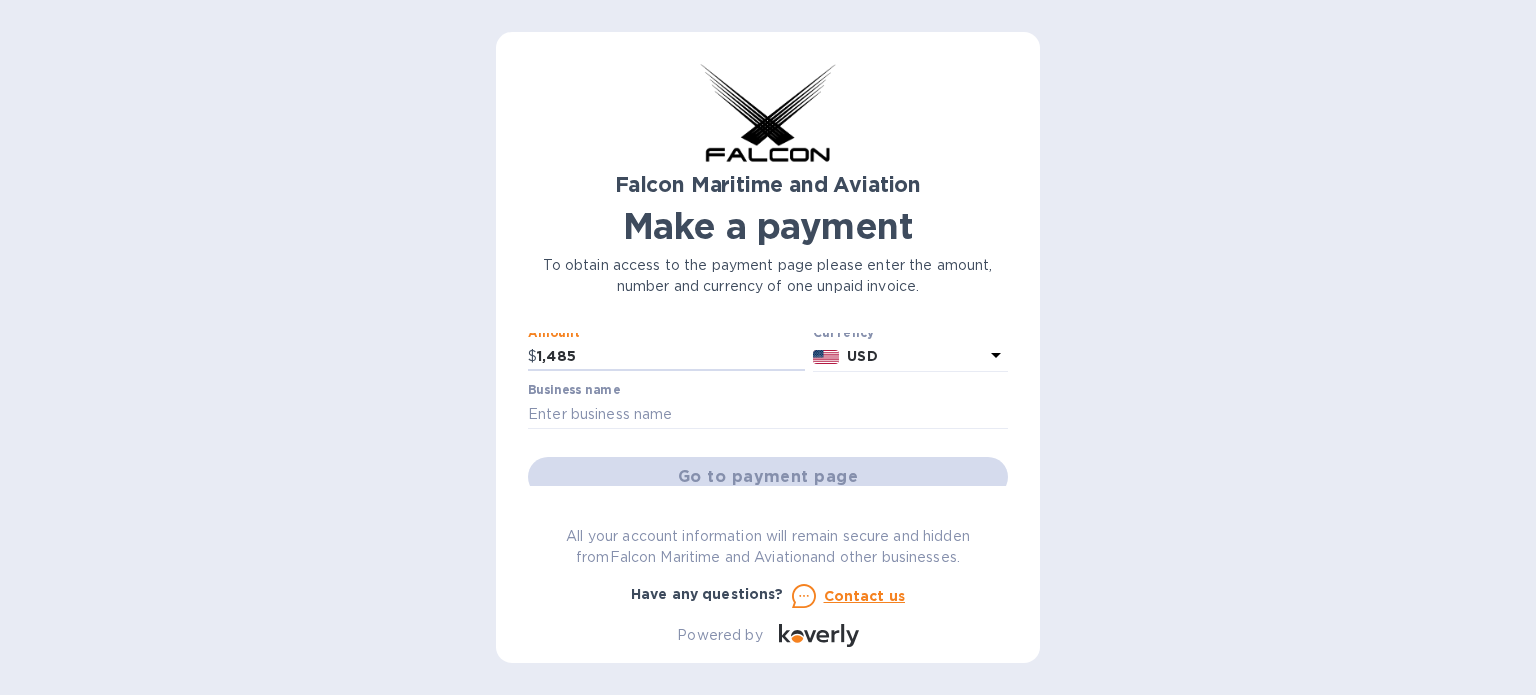 scroll, scrollTop: 100, scrollLeft: 0, axis: vertical 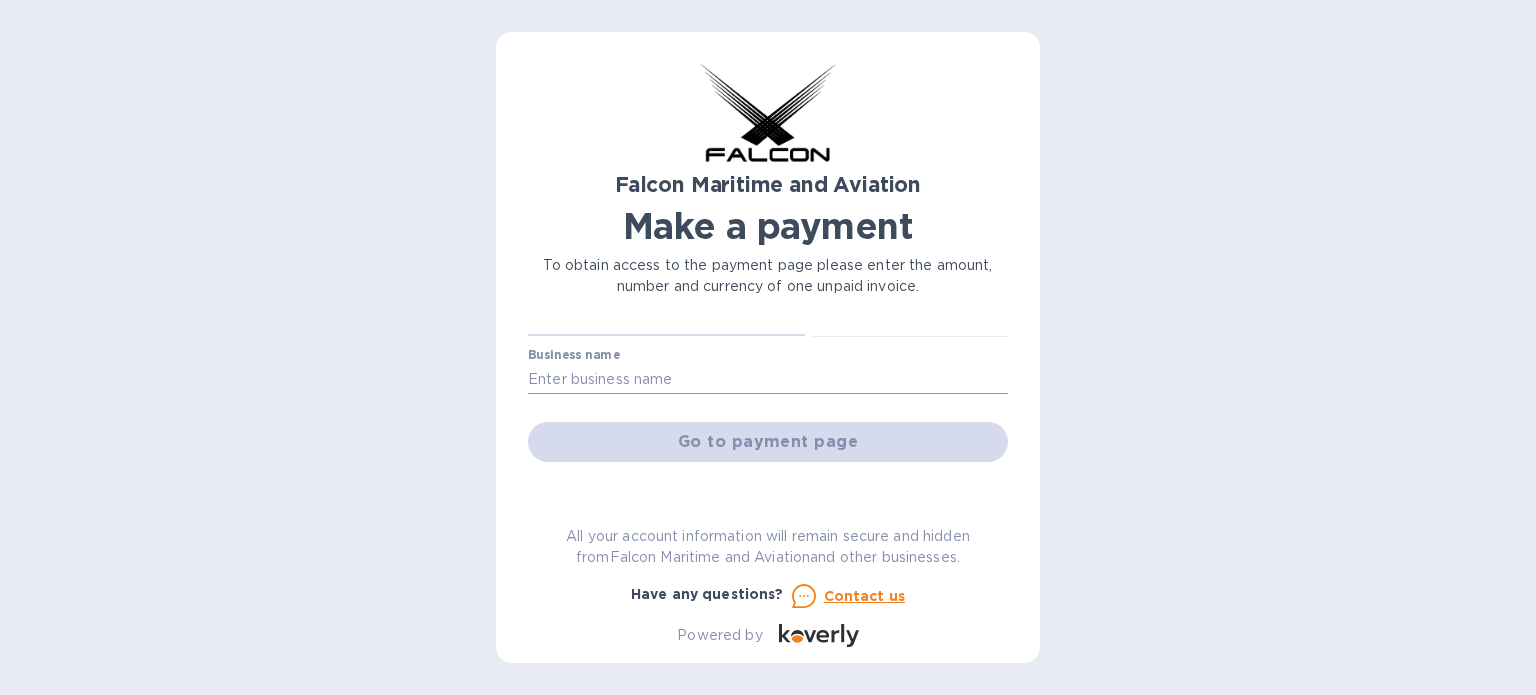 type on "1,485" 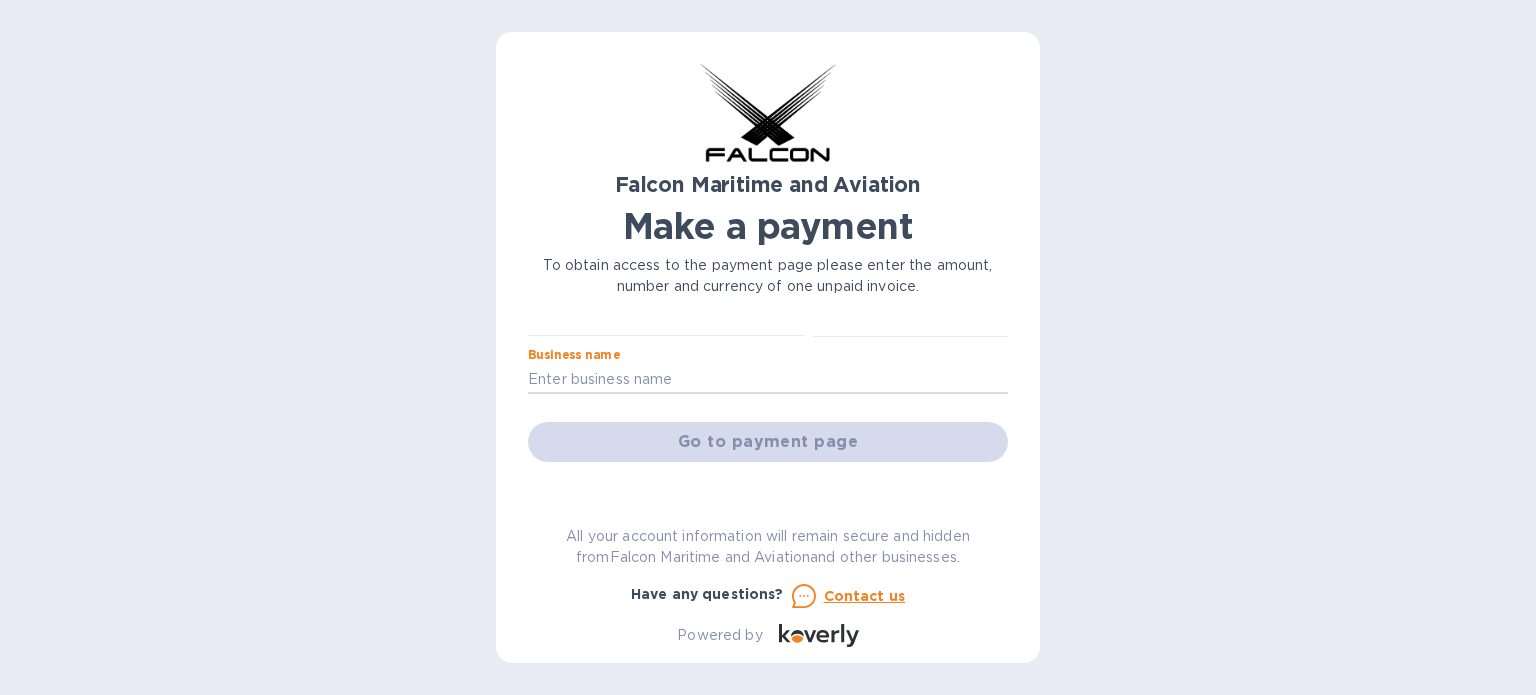 type on "[PERSON_NAME] AGENCY" 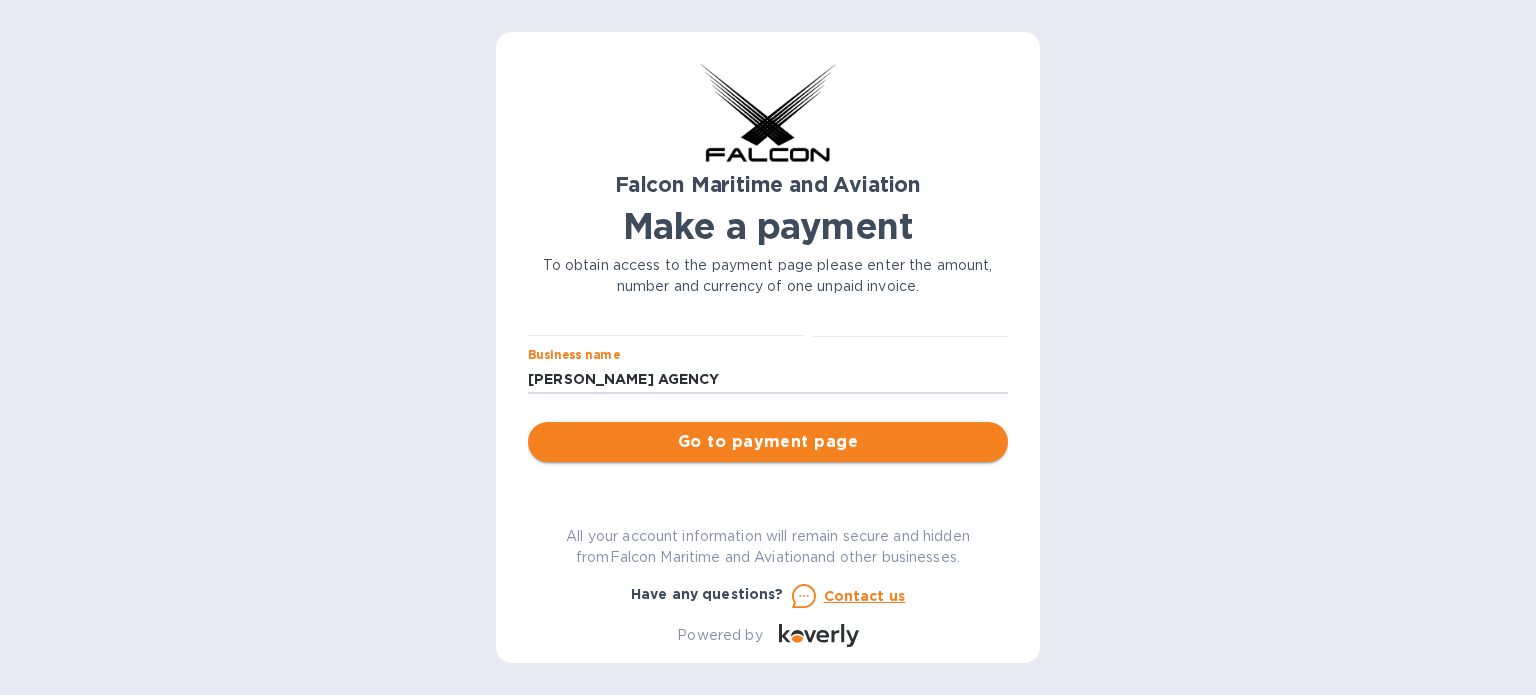 click on "Go to payment page" at bounding box center (768, 442) 